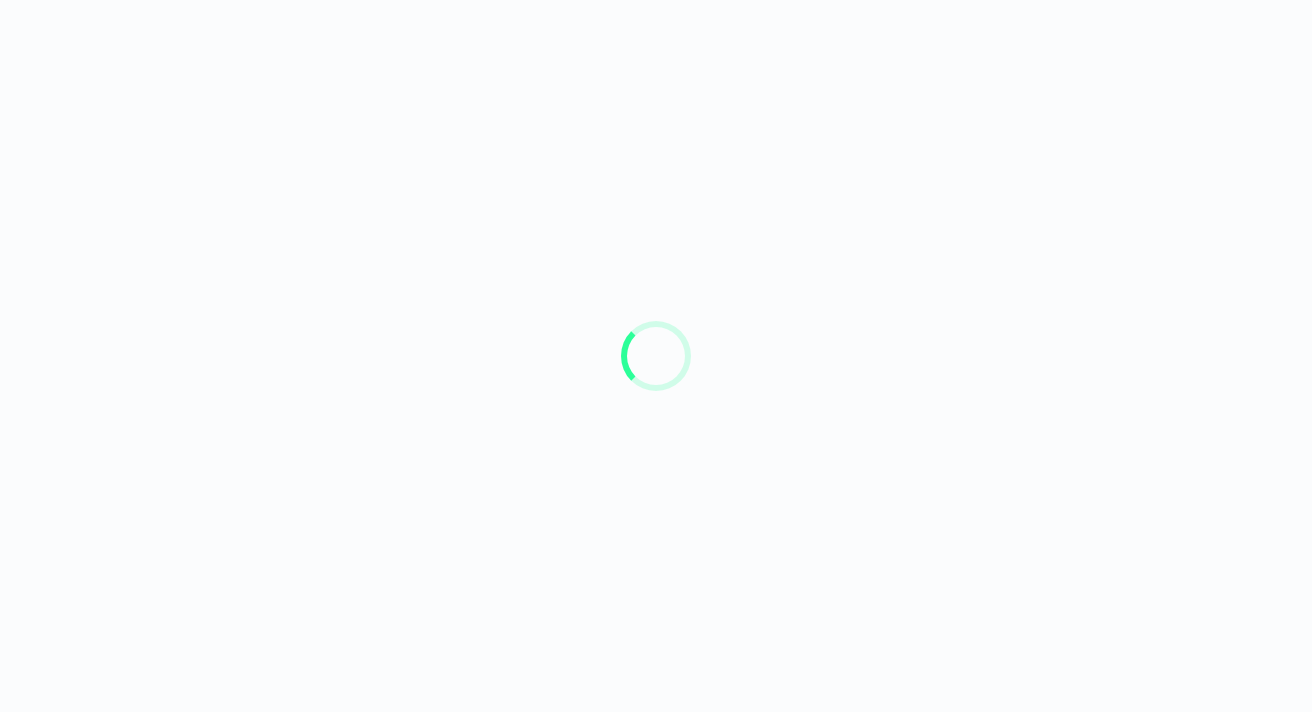 scroll, scrollTop: 0, scrollLeft: 0, axis: both 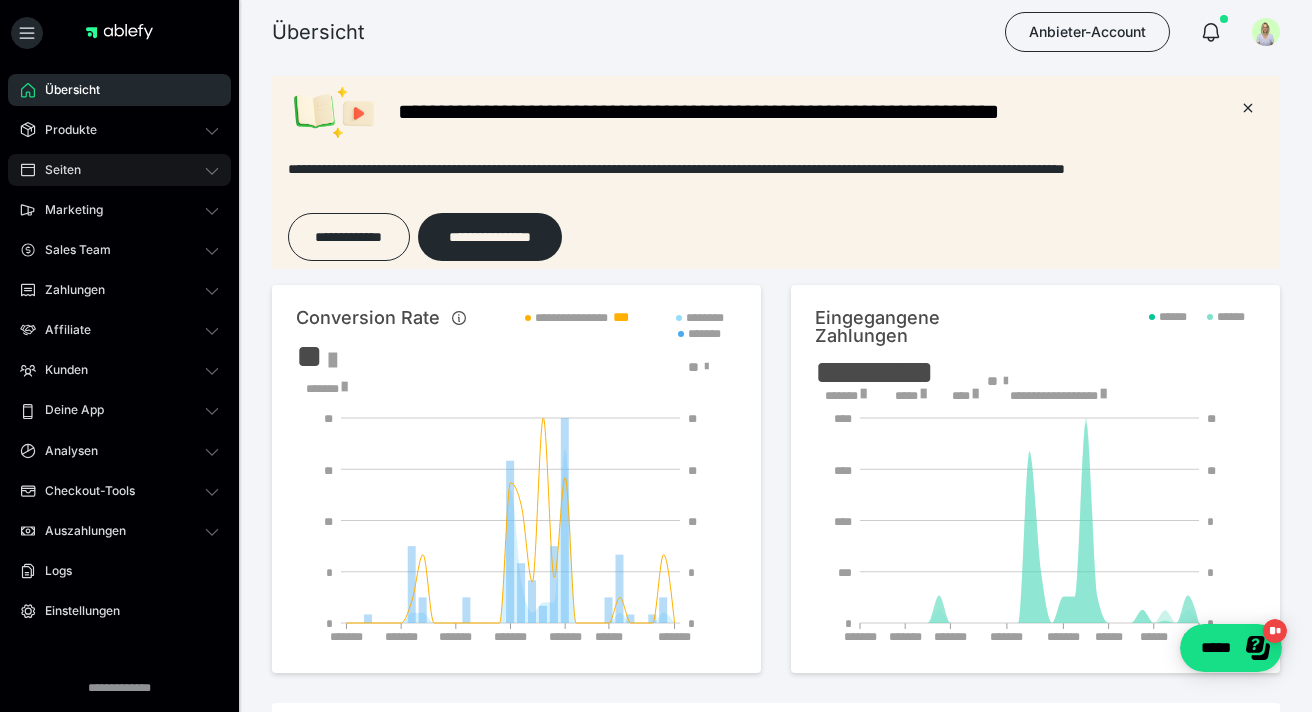click on "Seiten" at bounding box center [119, 170] 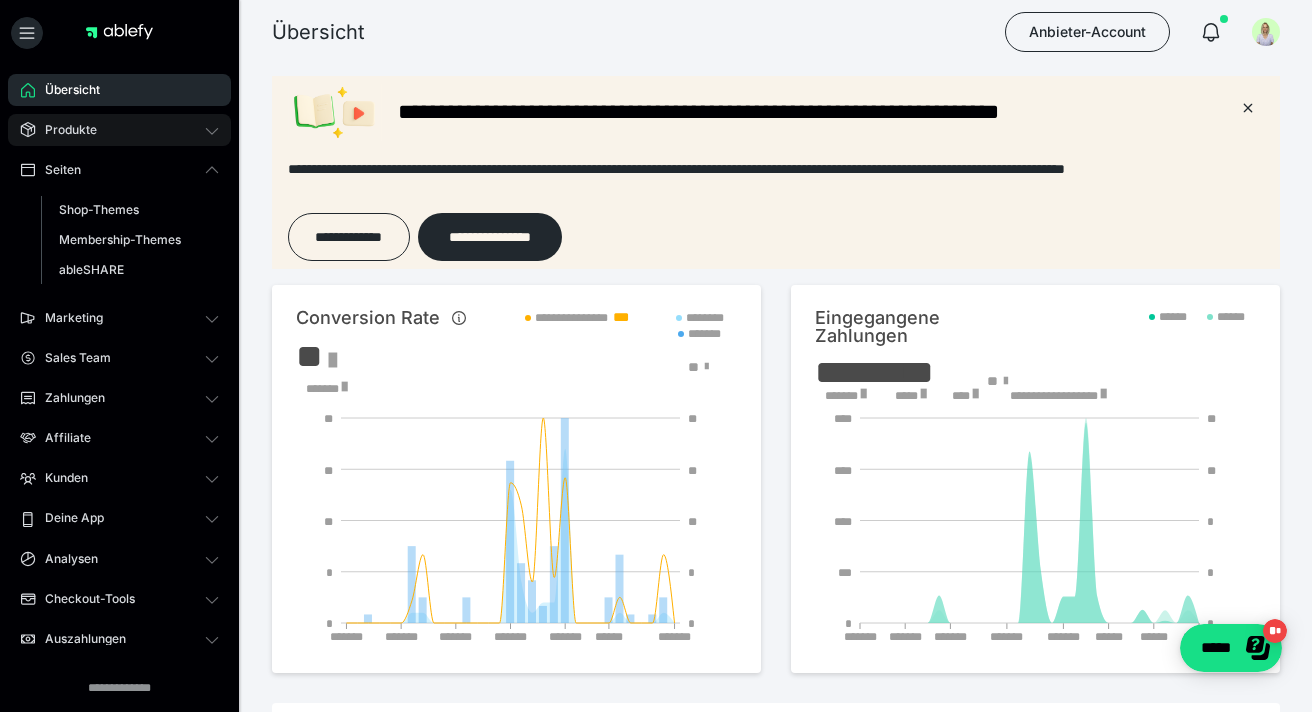 click on "Produkte" at bounding box center (119, 130) 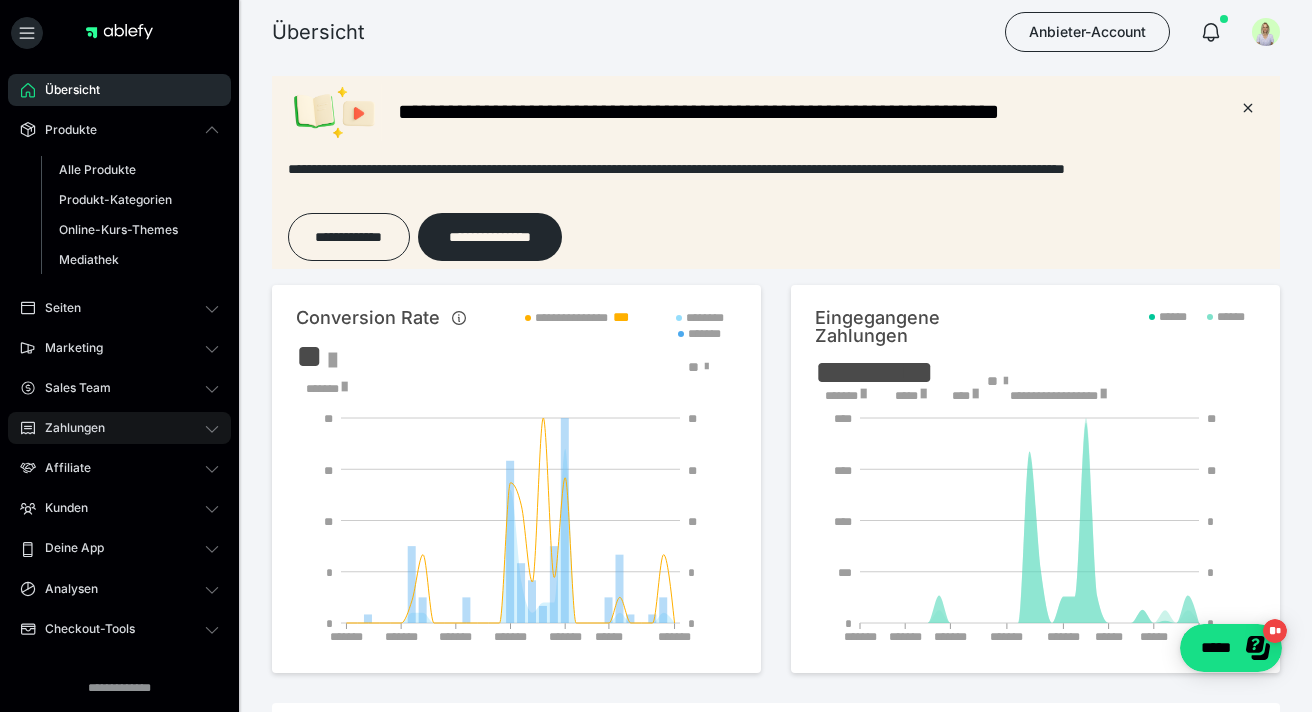 click on "Zahlungen" at bounding box center (68, 428) 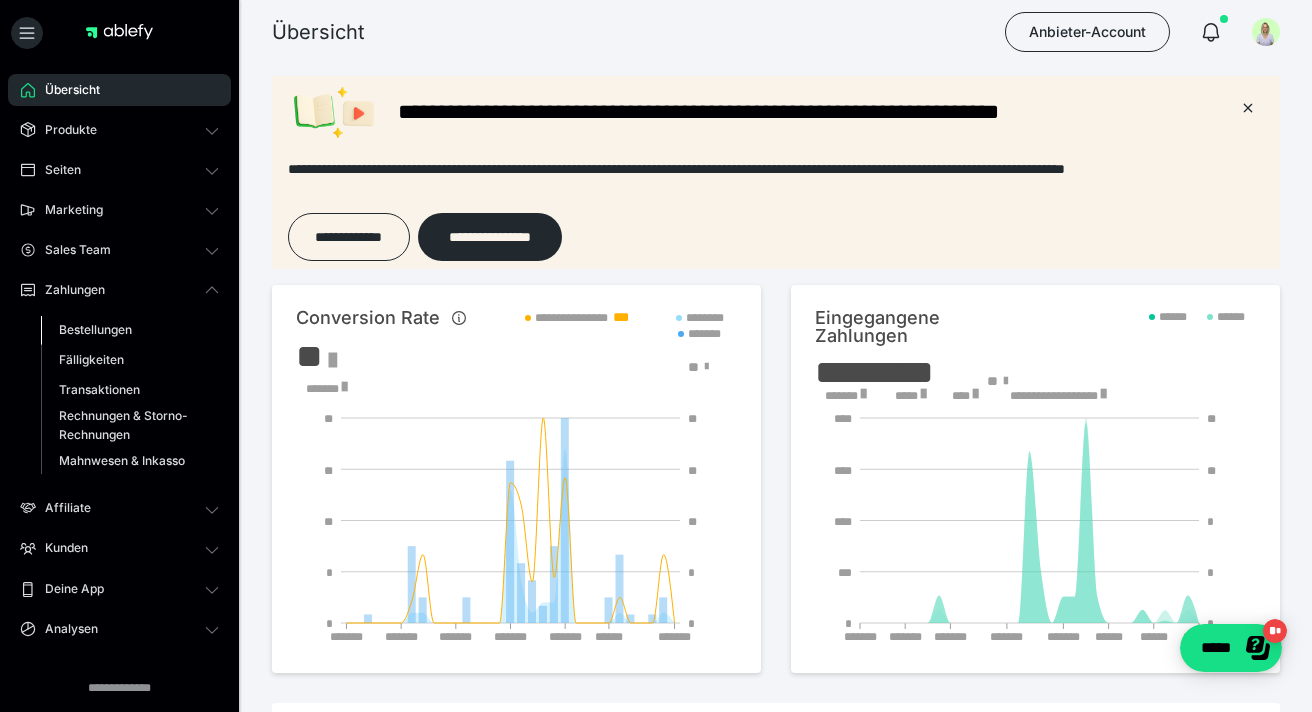 click on "Bestellungen" at bounding box center [95, 329] 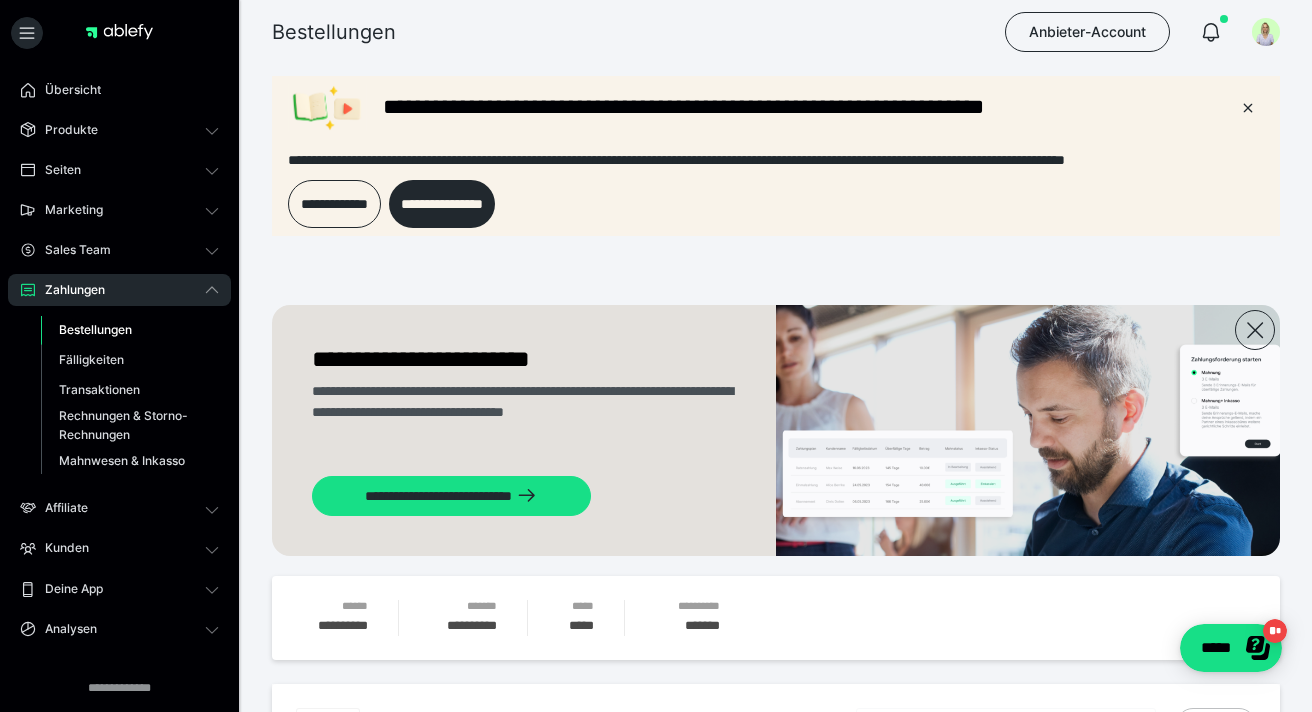 scroll, scrollTop: 0, scrollLeft: 0, axis: both 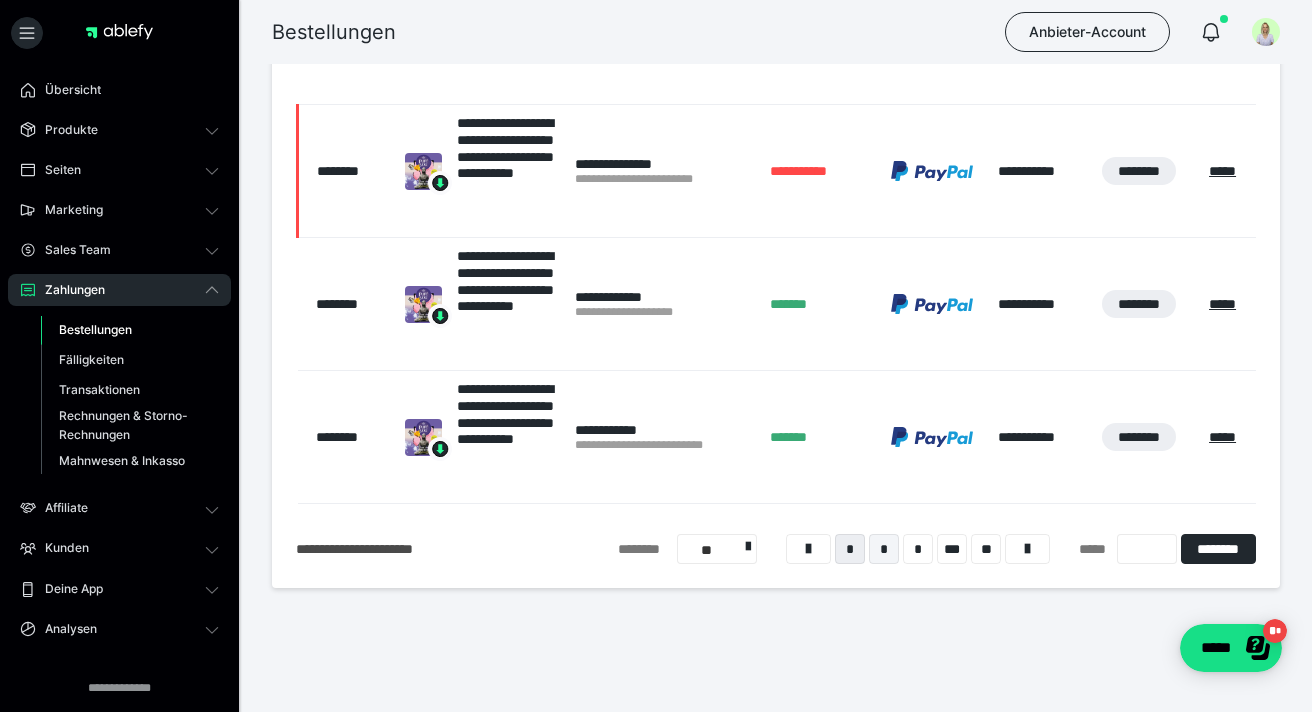 click on "*" at bounding box center (884, 549) 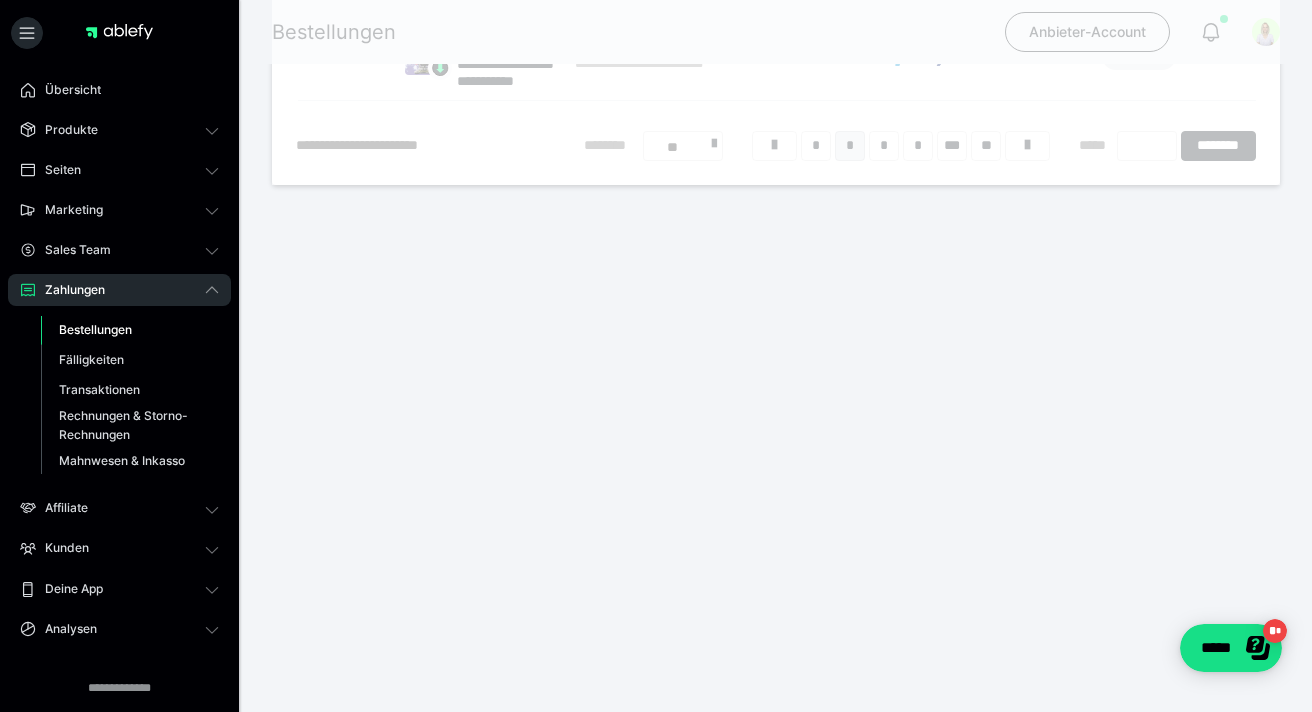 scroll, scrollTop: 624, scrollLeft: 0, axis: vertical 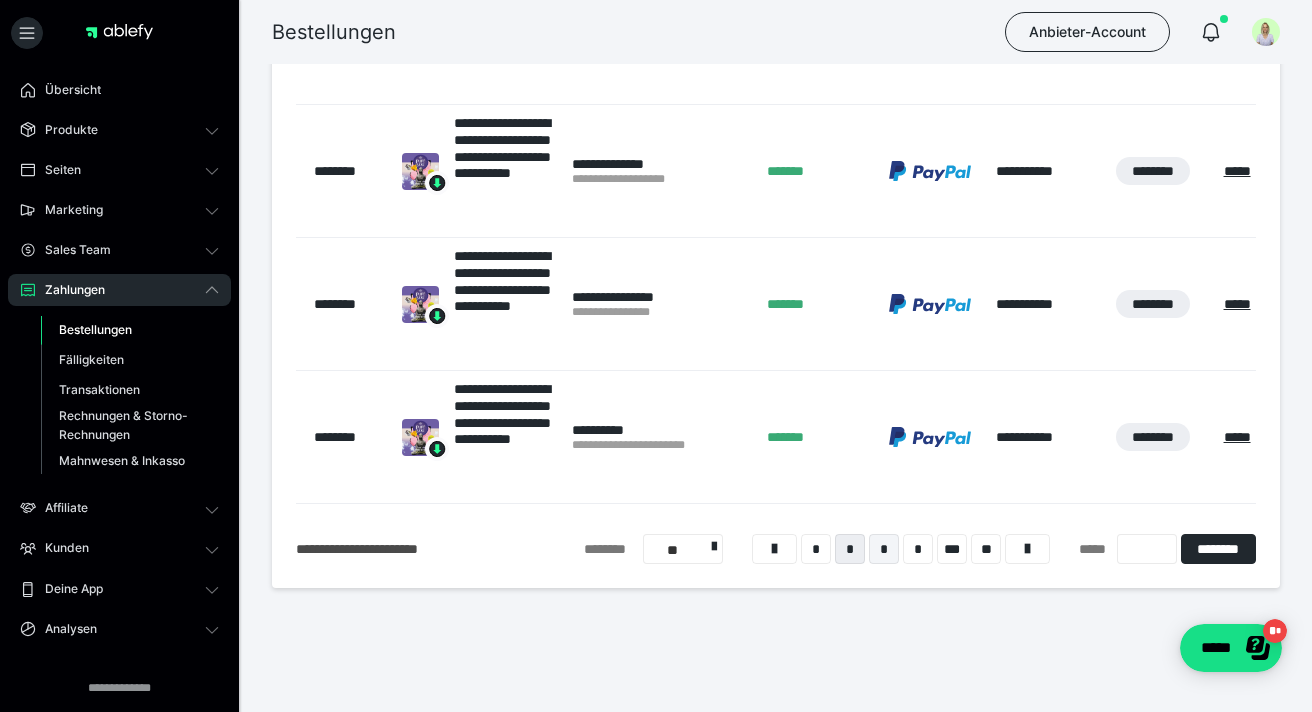 click on "*" at bounding box center [884, 549] 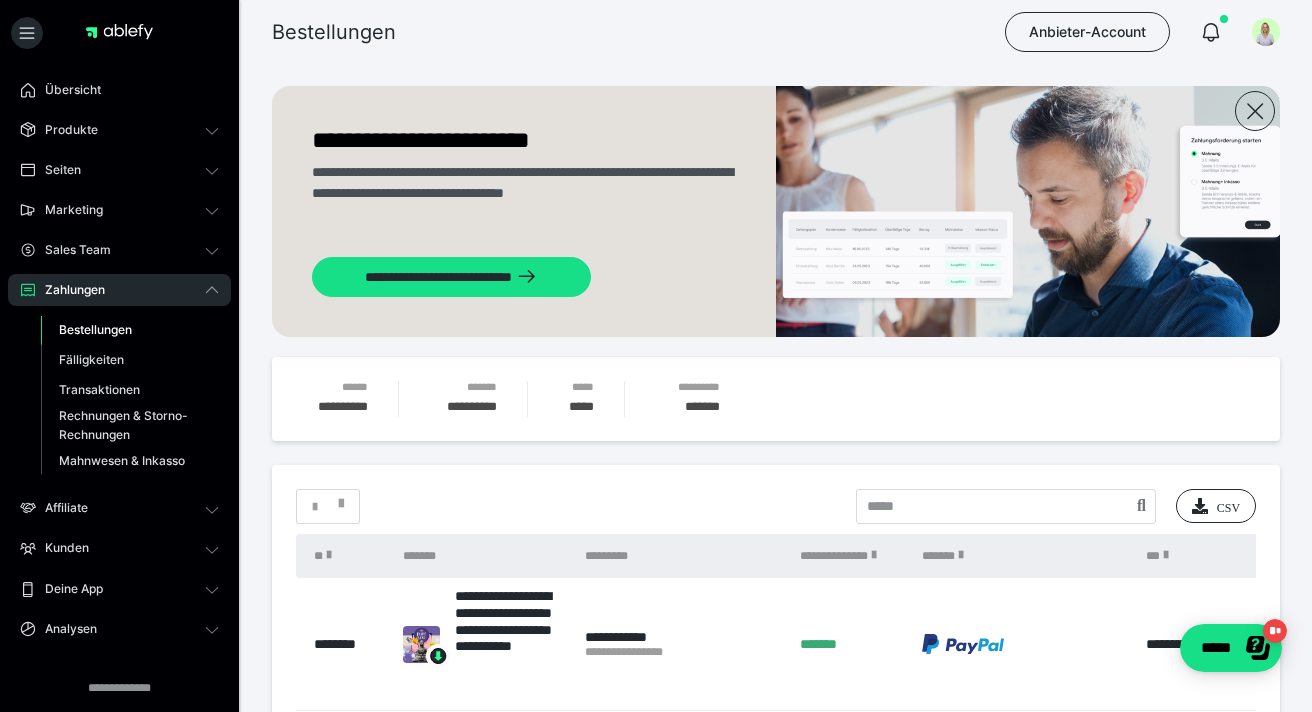 scroll, scrollTop: 220, scrollLeft: 0, axis: vertical 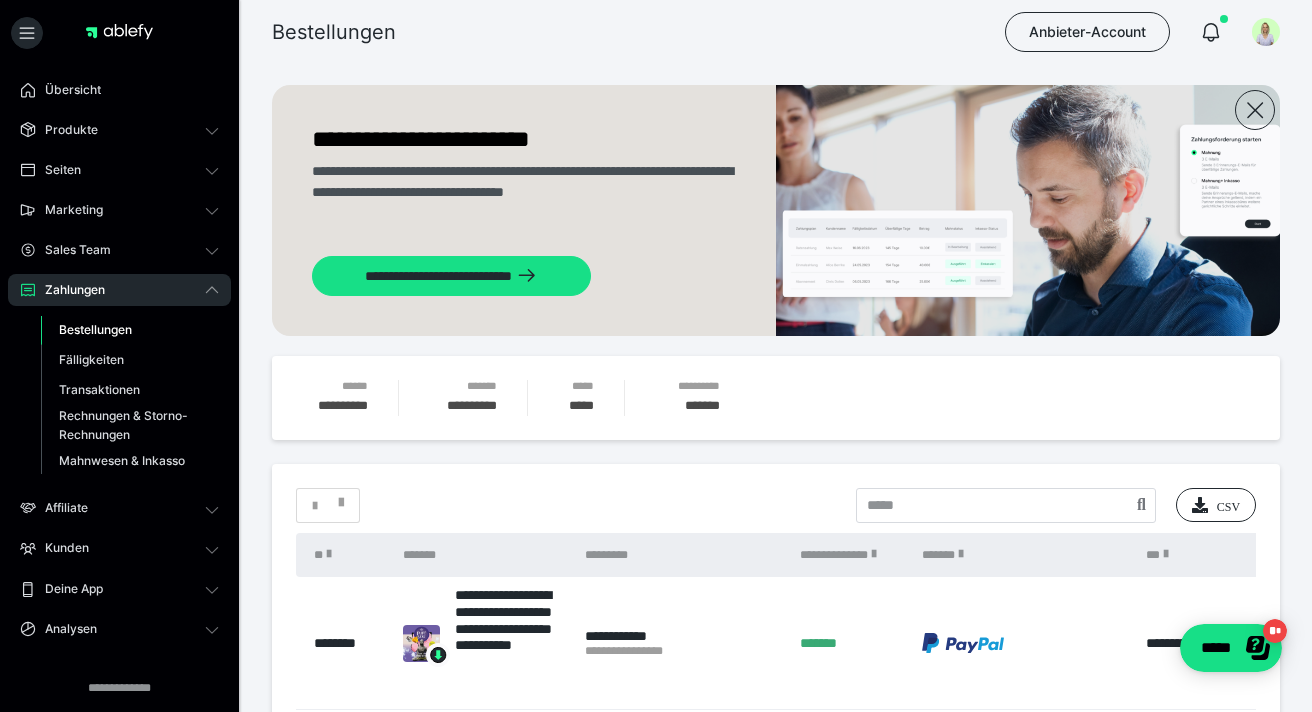 click on "**********" at bounding box center (850, 555) 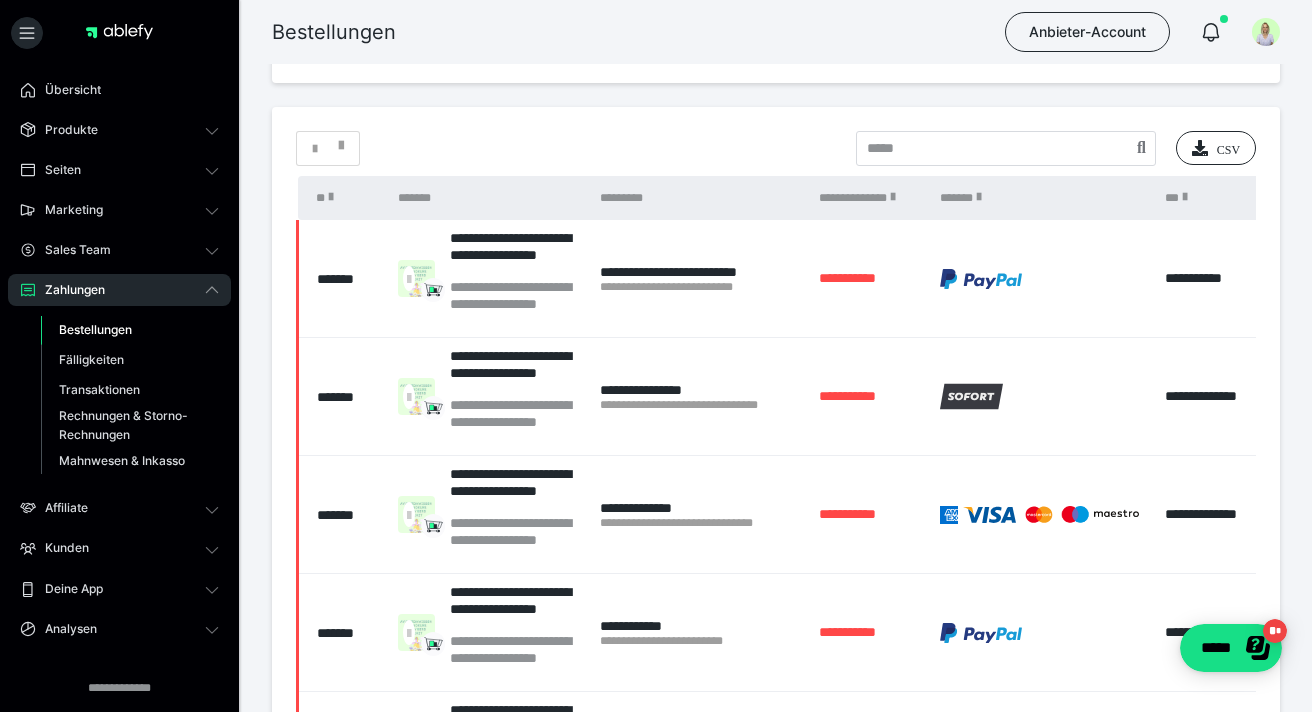 scroll, scrollTop: 578, scrollLeft: 0, axis: vertical 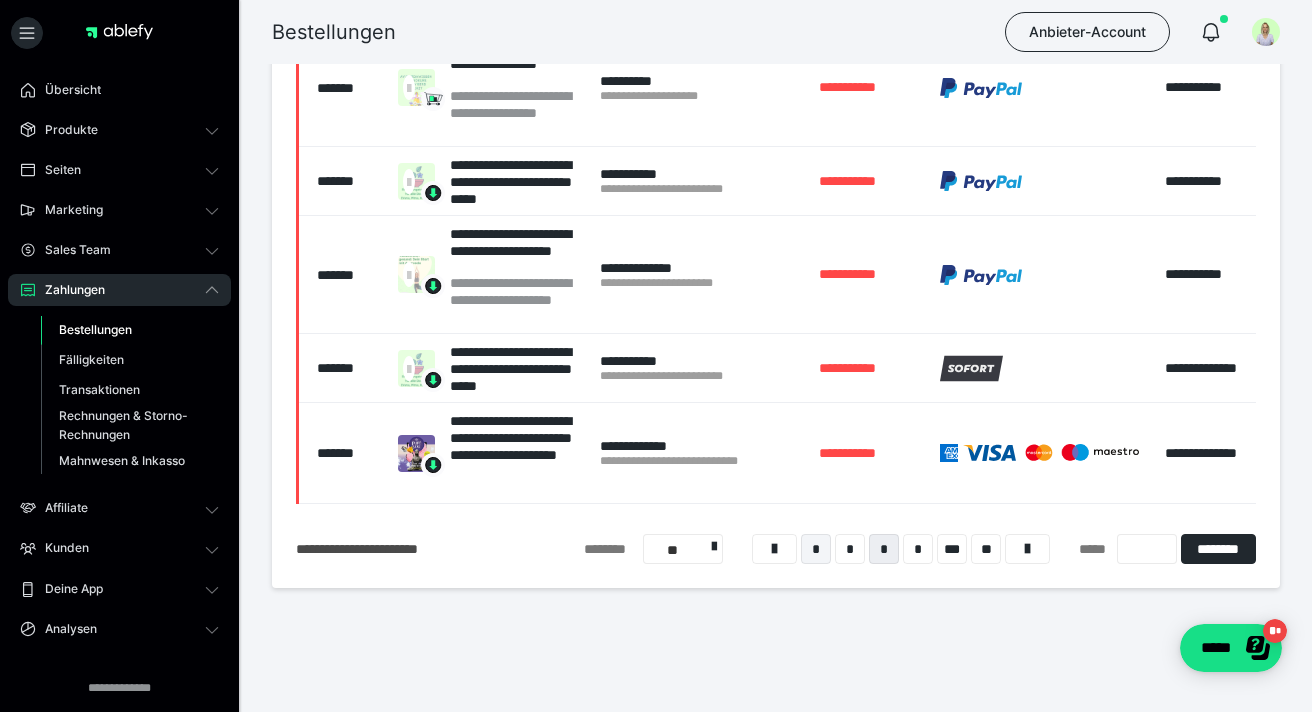 click on "*" at bounding box center [816, 549] 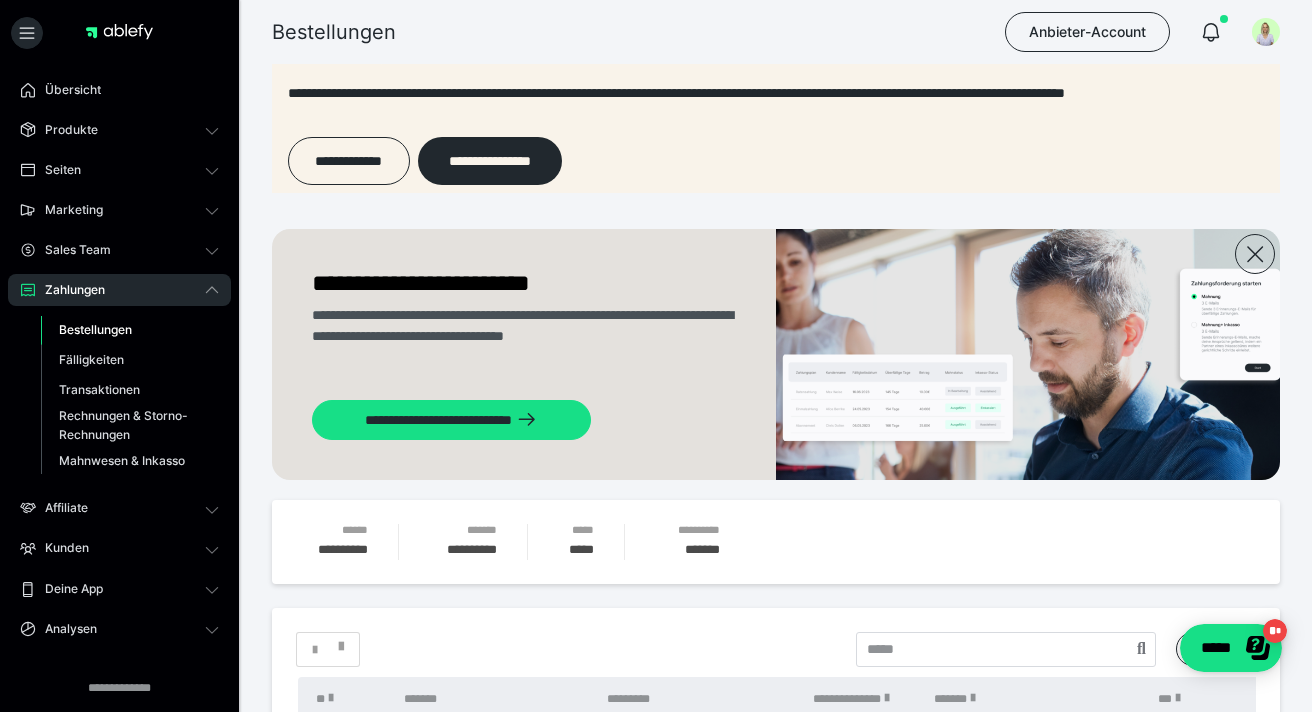 scroll, scrollTop: 70, scrollLeft: 0, axis: vertical 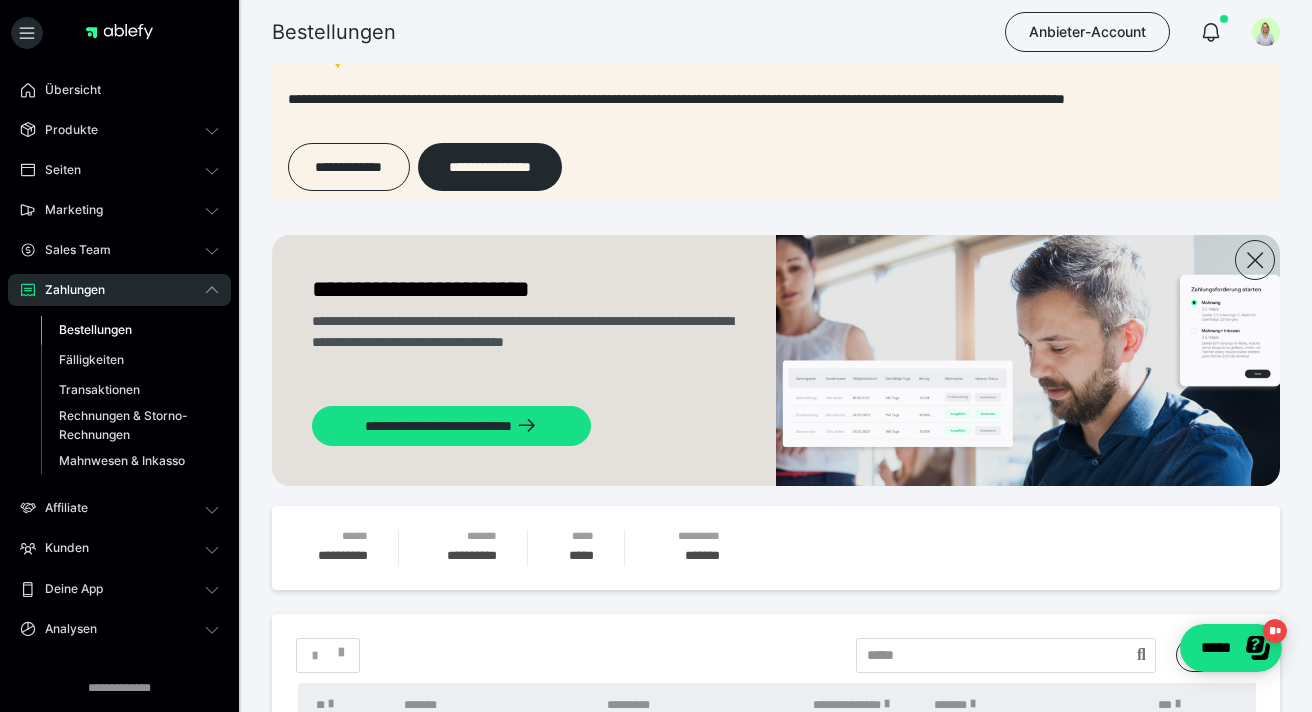 click on "Bestellungen" at bounding box center [95, 329] 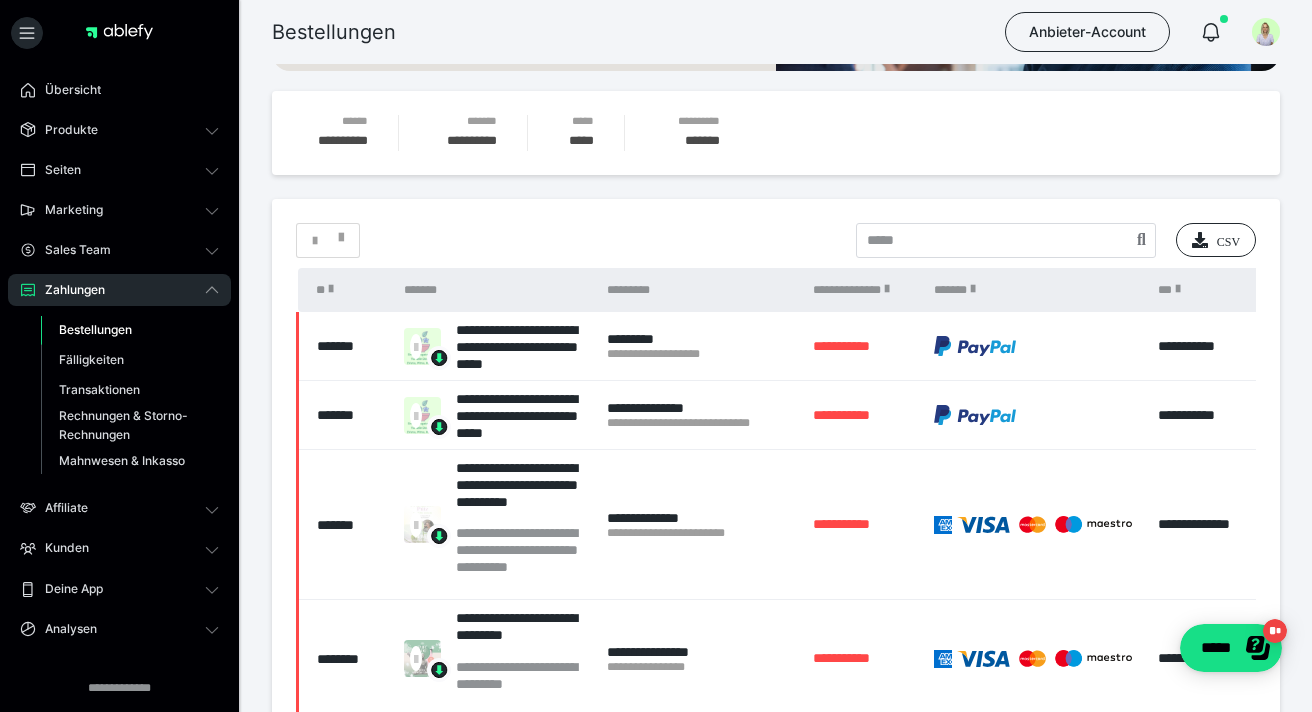 scroll, scrollTop: 535, scrollLeft: 0, axis: vertical 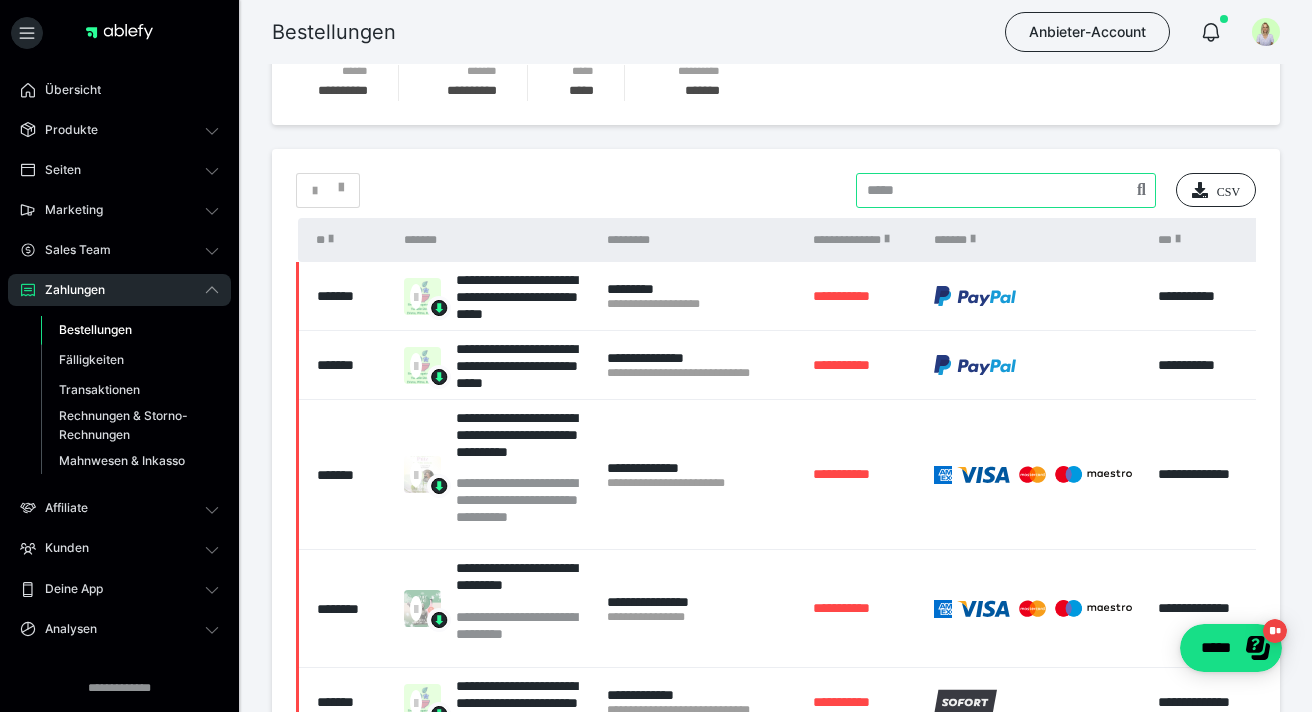 click at bounding box center (1006, 190) 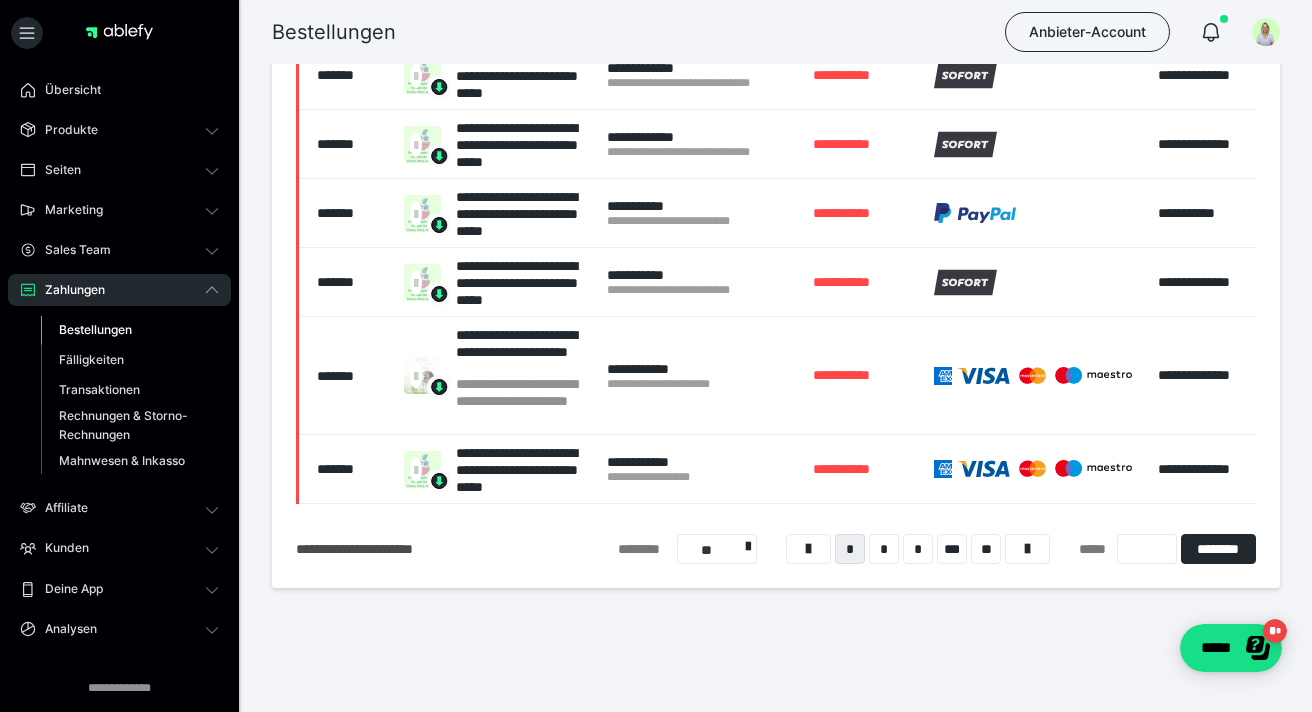 scroll, scrollTop: 1162, scrollLeft: 0, axis: vertical 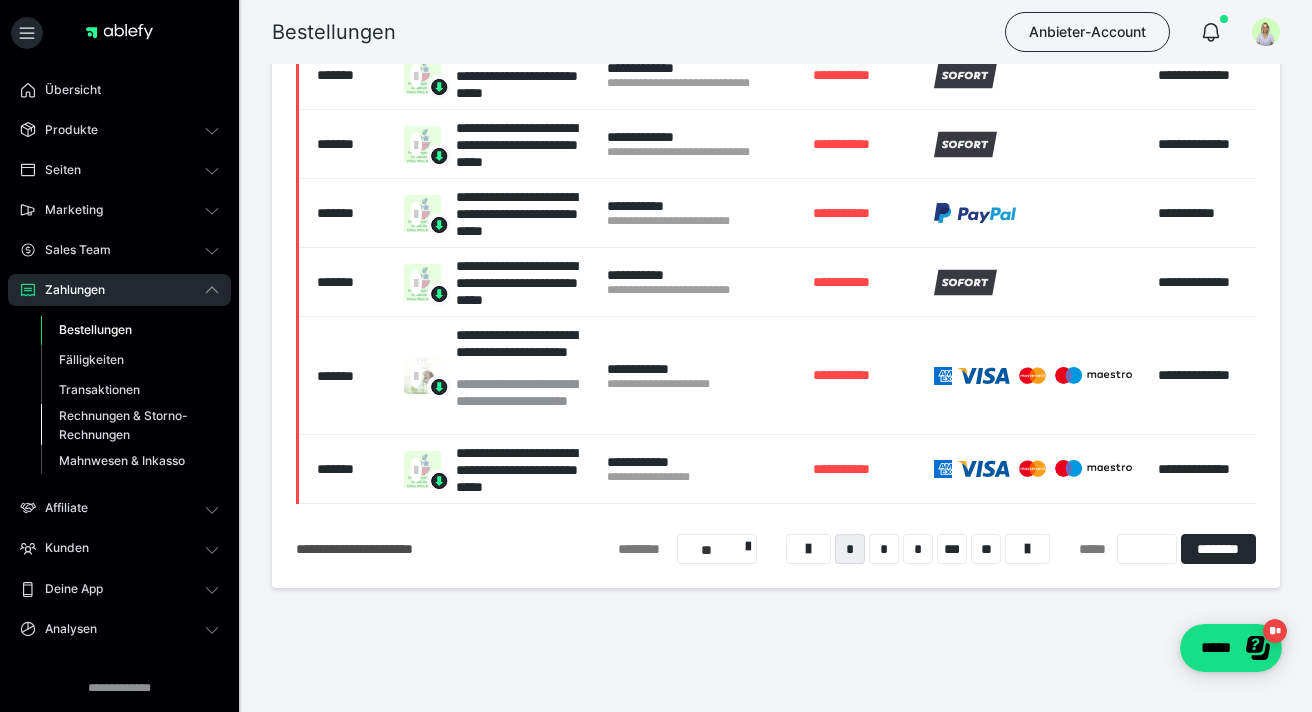 click on "Rechnungen & Storno-Rechnungen" at bounding box center (126, 425) 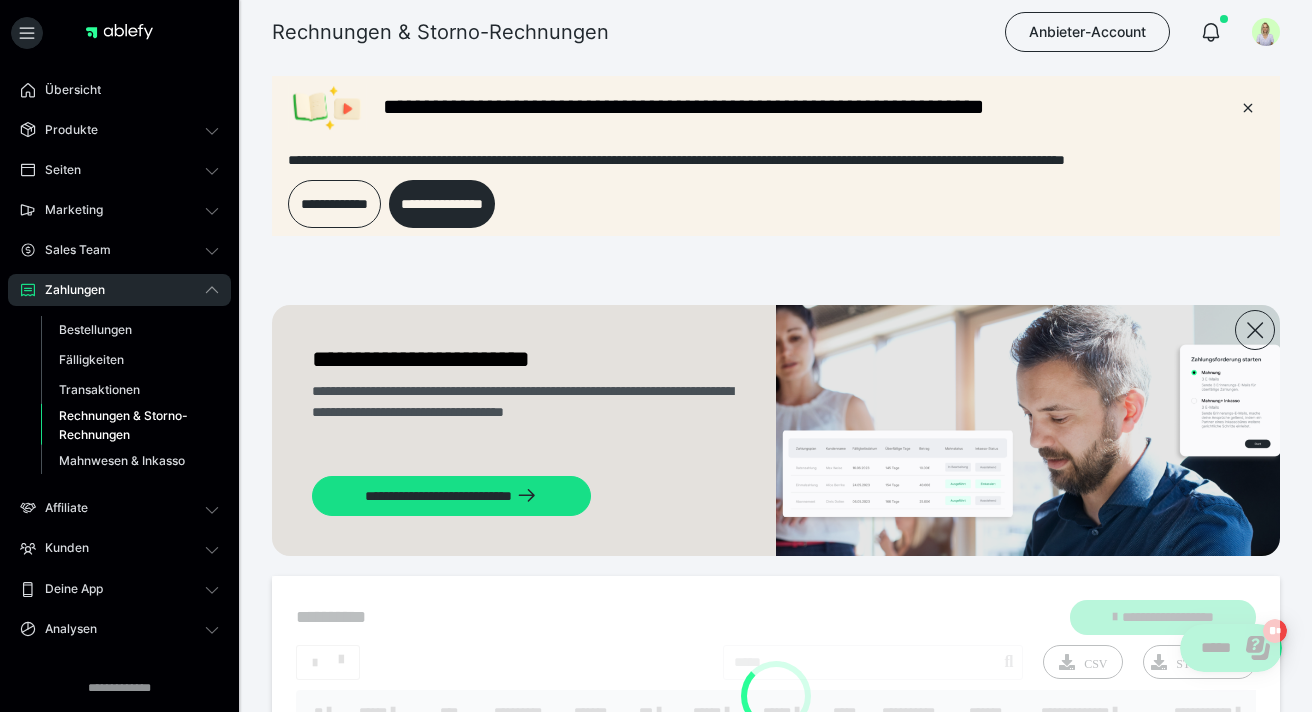 scroll, scrollTop: 0, scrollLeft: 0, axis: both 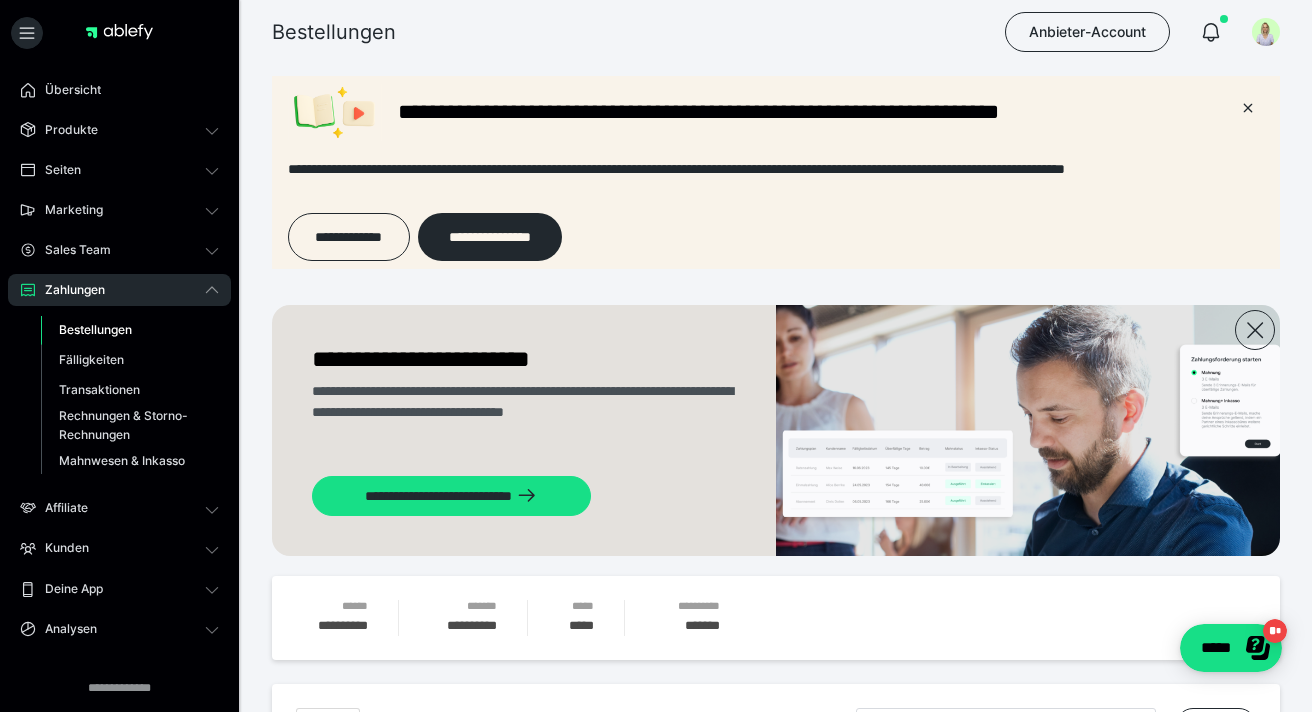click on "Bestellungen" at bounding box center (95, 329) 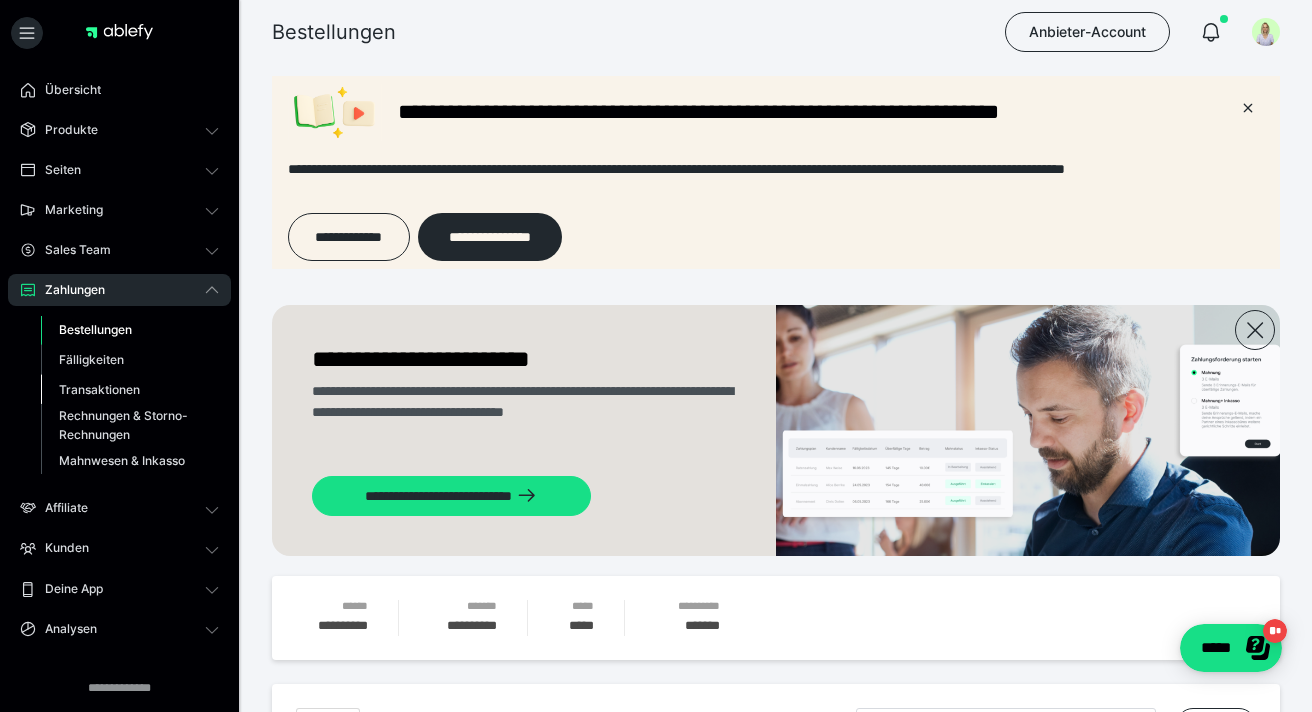 scroll, scrollTop: 0, scrollLeft: 0, axis: both 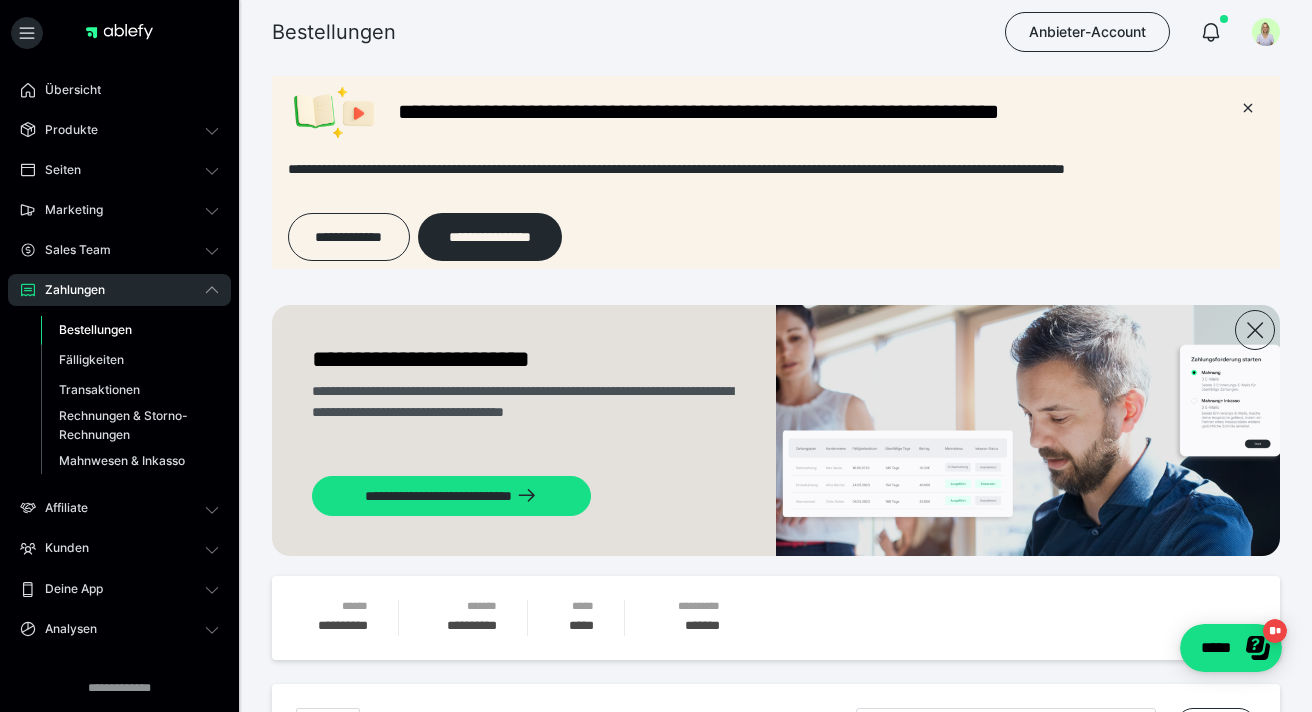 click on "Bestellungen" at bounding box center [95, 329] 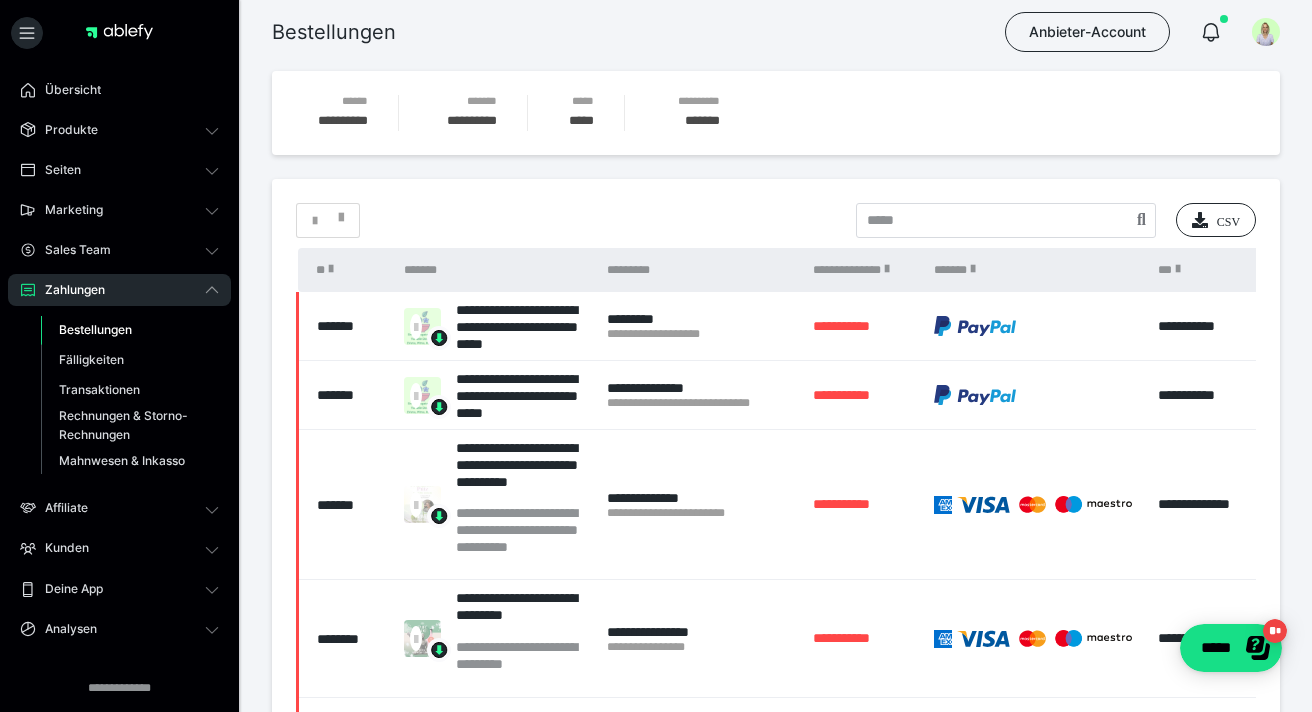 scroll, scrollTop: 509, scrollLeft: 0, axis: vertical 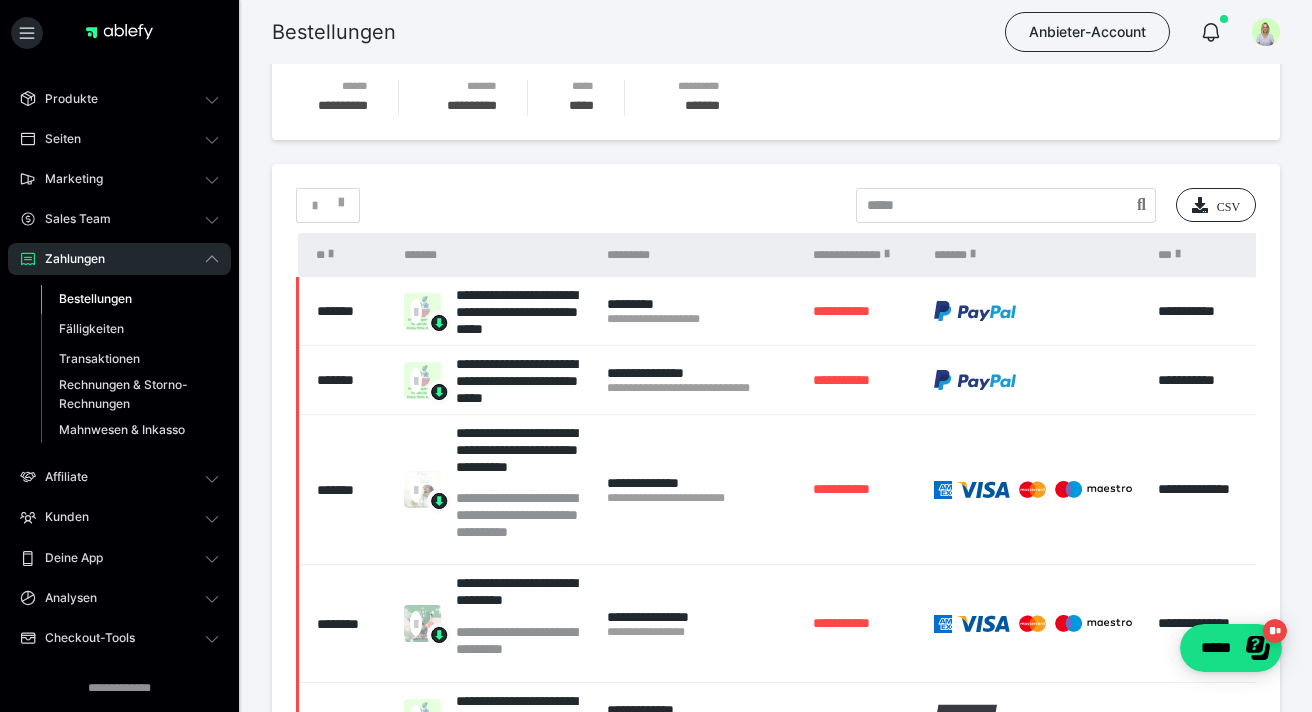 click on "**********" at bounding box center (863, 255) 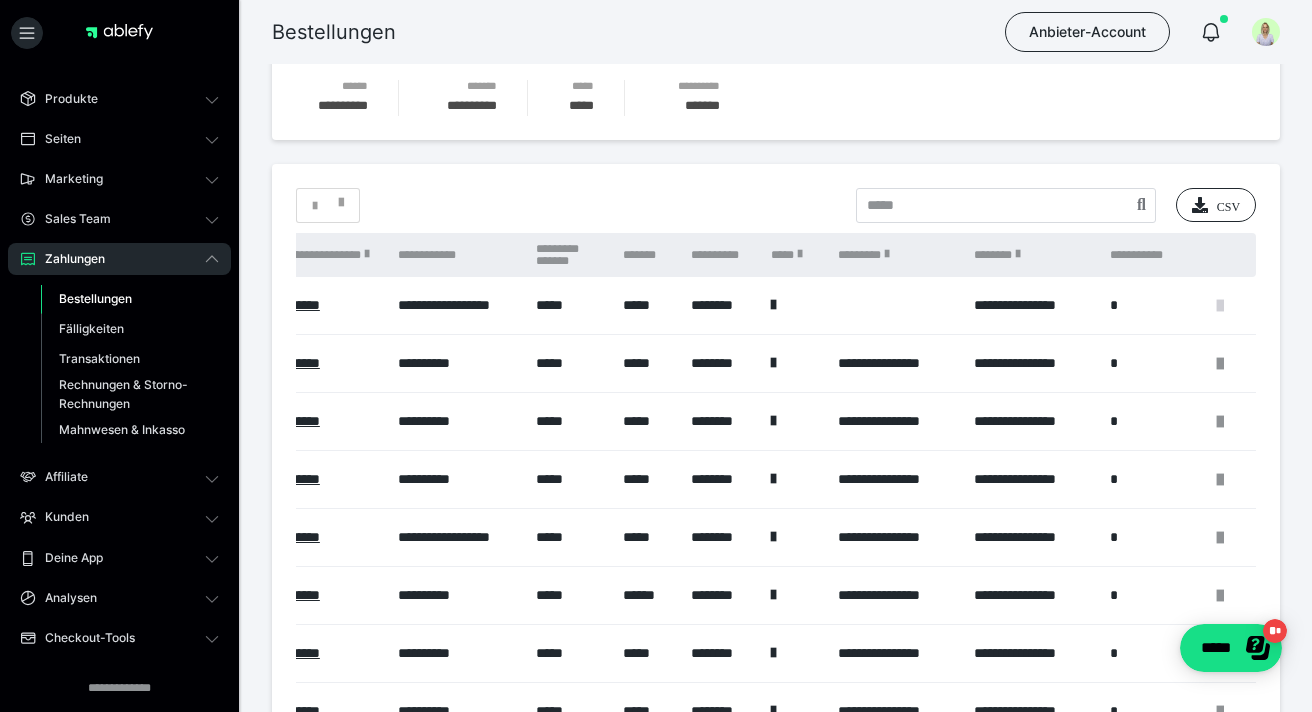 scroll, scrollTop: 0, scrollLeft: 1163, axis: horizontal 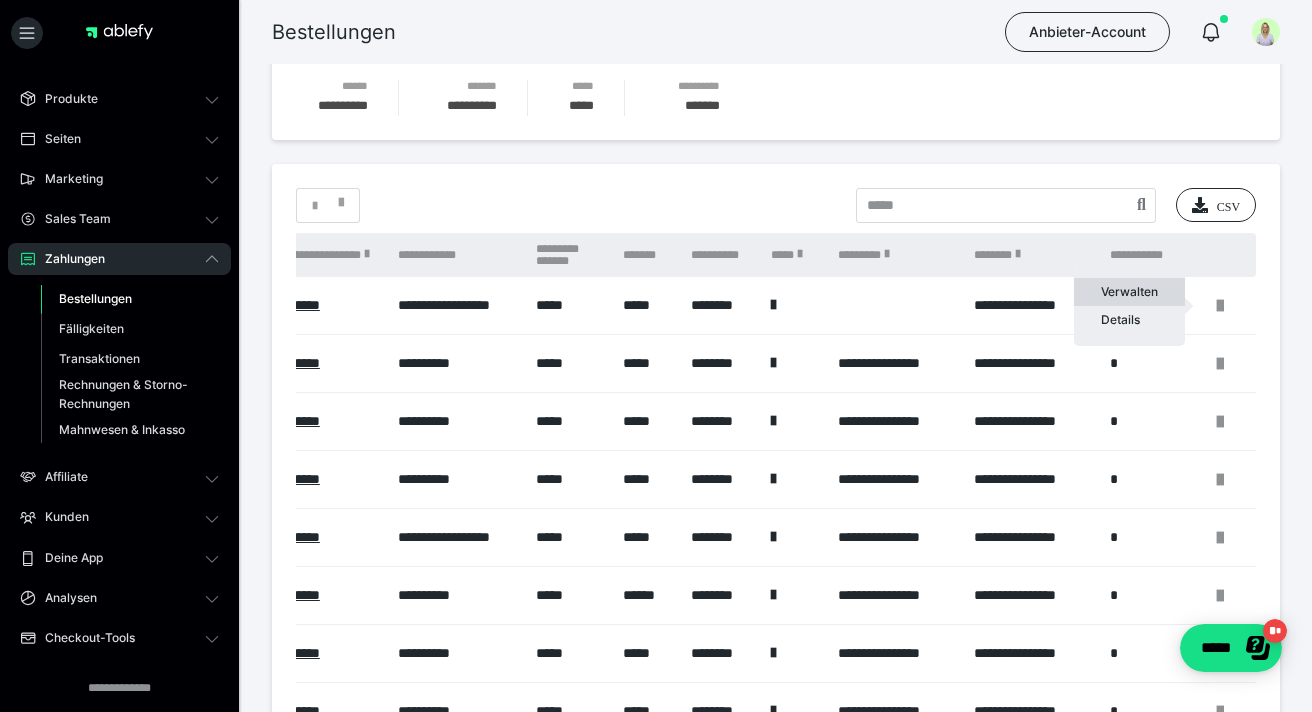 click on "Verwalten" at bounding box center (1129, 292) 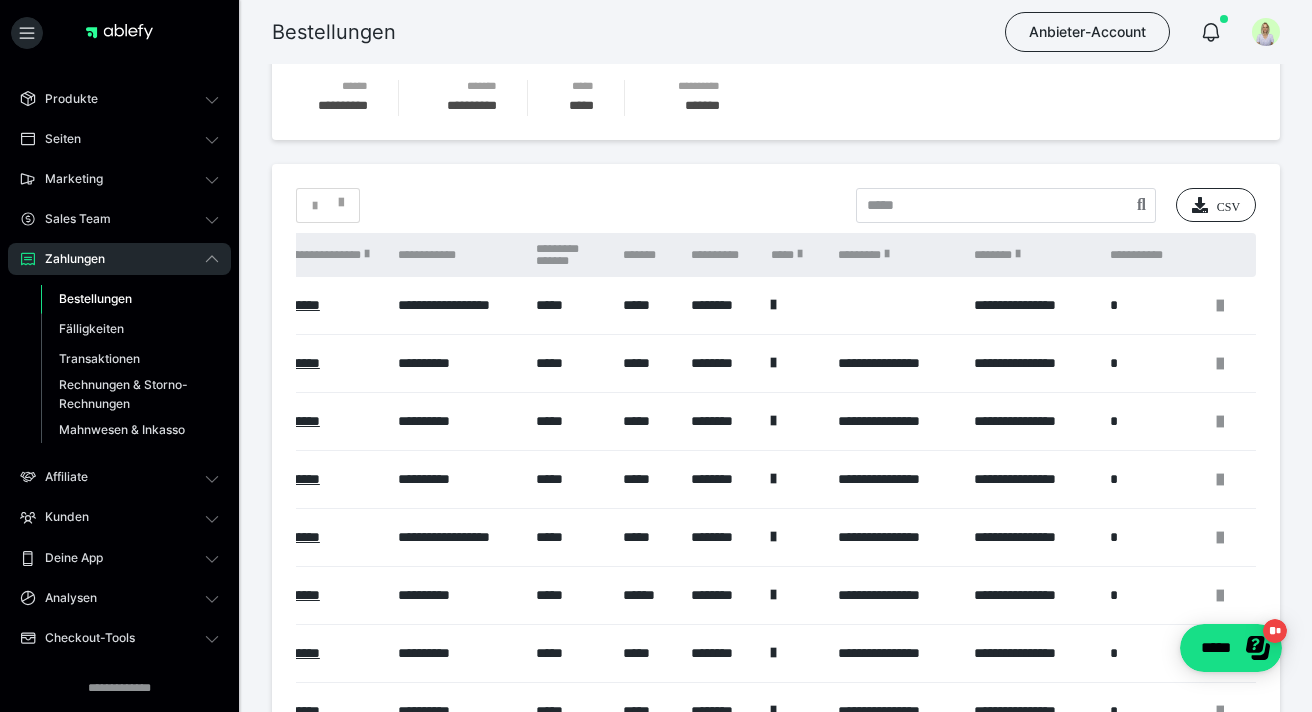 scroll, scrollTop: 516, scrollLeft: 0, axis: vertical 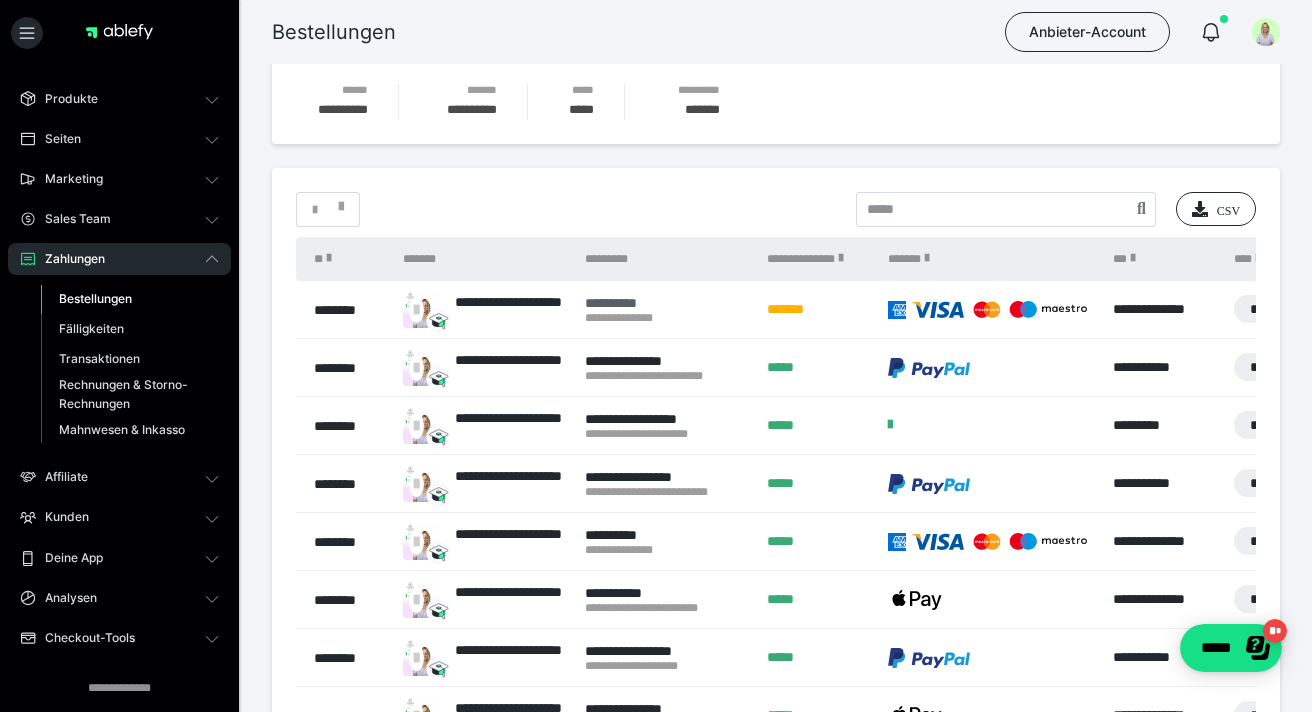 click on "**********" at bounding box center (666, 303) 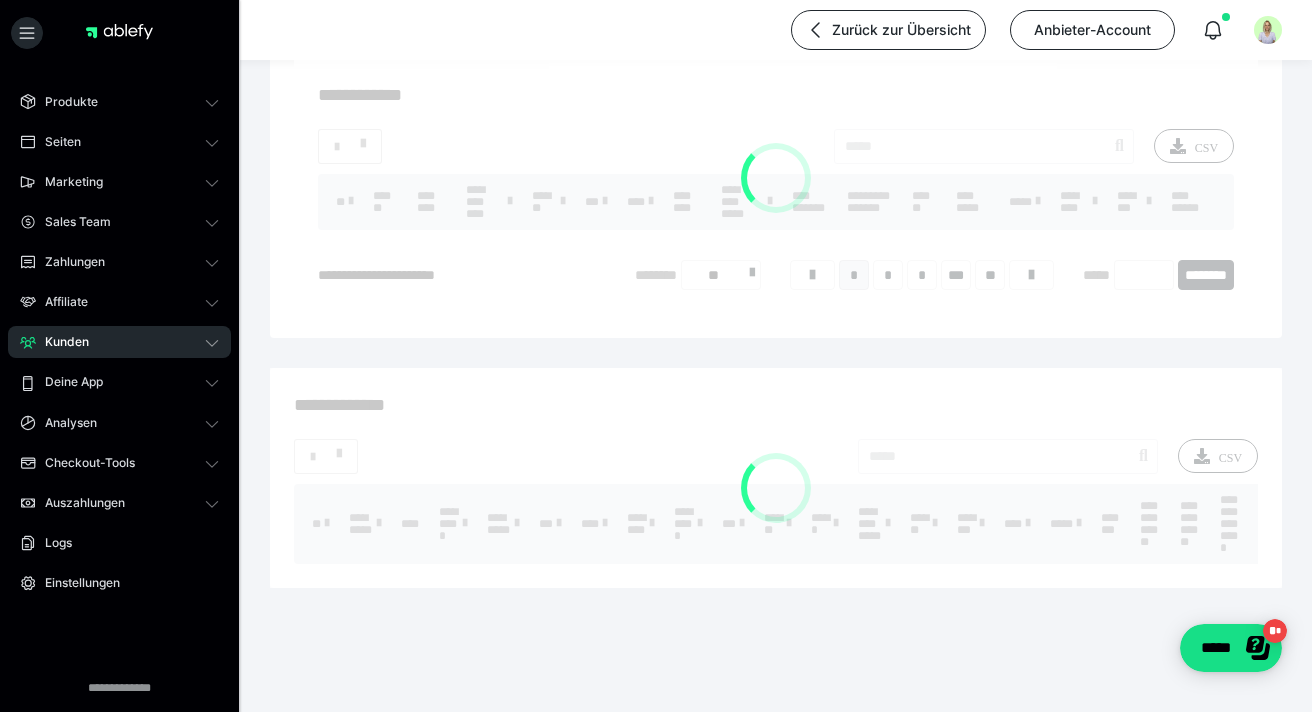 scroll, scrollTop: 0, scrollLeft: 0, axis: both 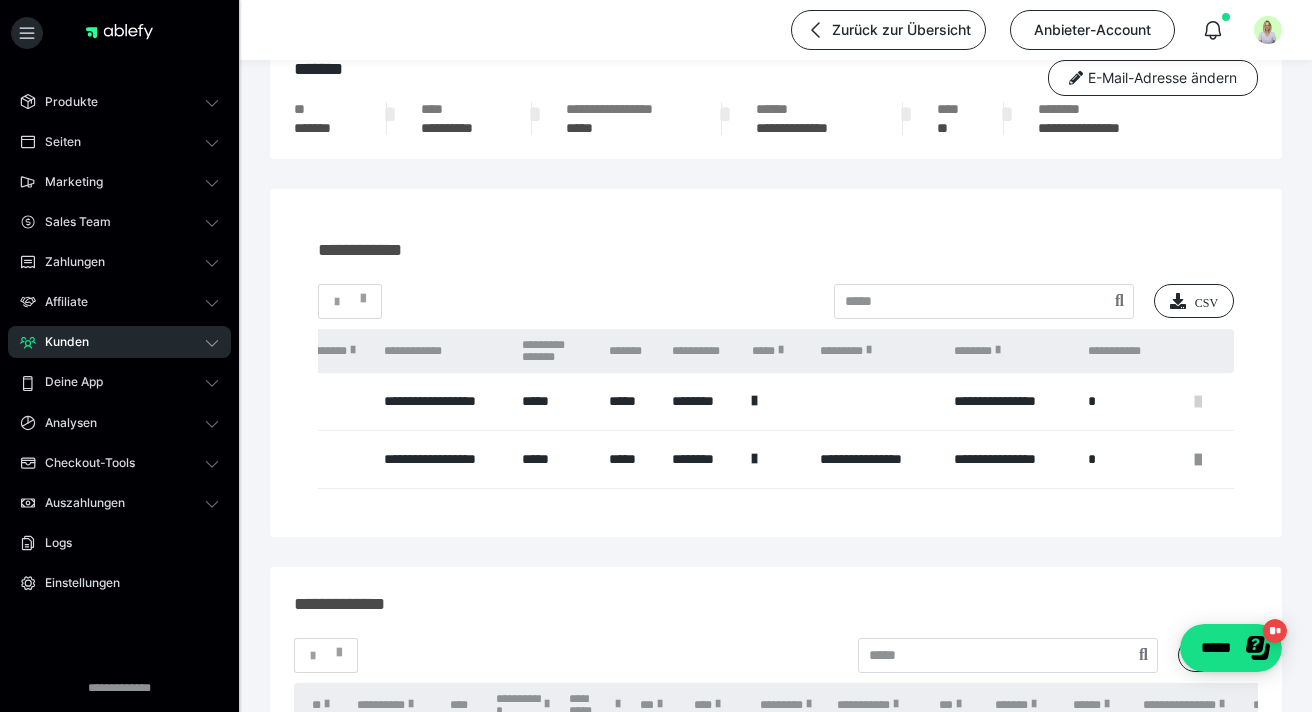 click at bounding box center [1198, 402] 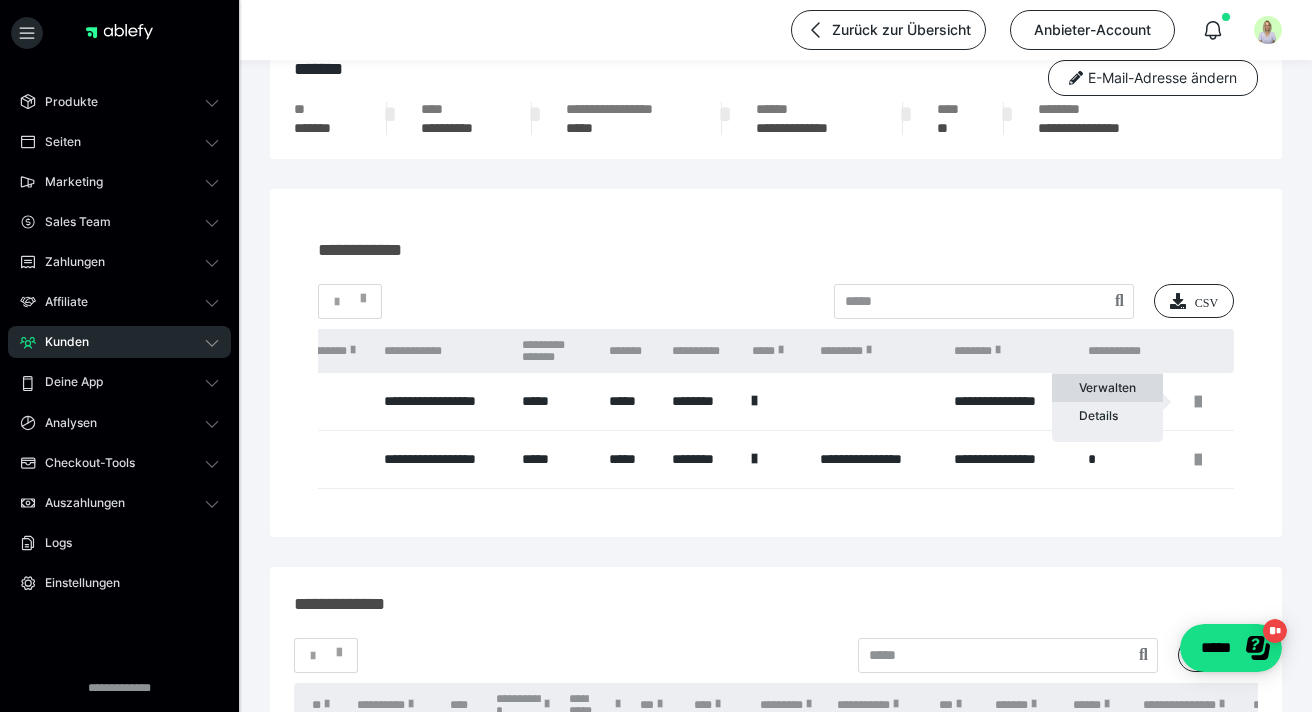 click on "Verwalten" at bounding box center (1107, 388) 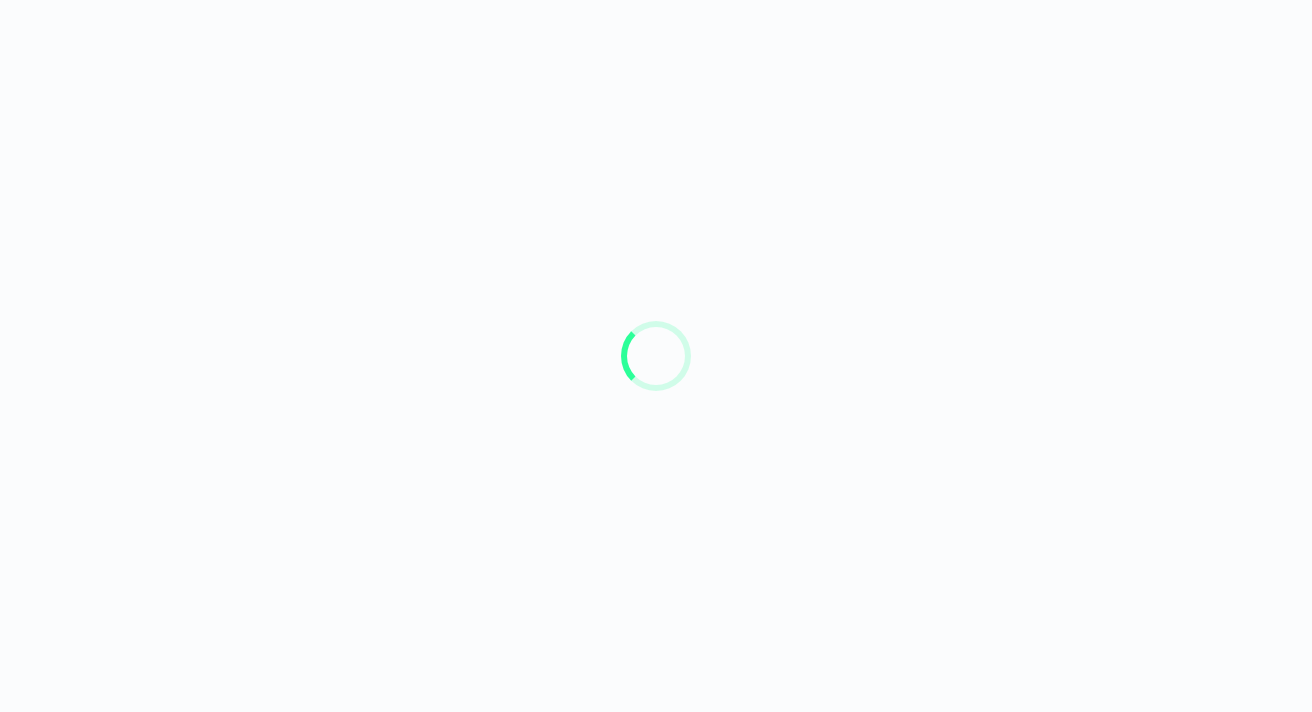scroll, scrollTop: 0, scrollLeft: 0, axis: both 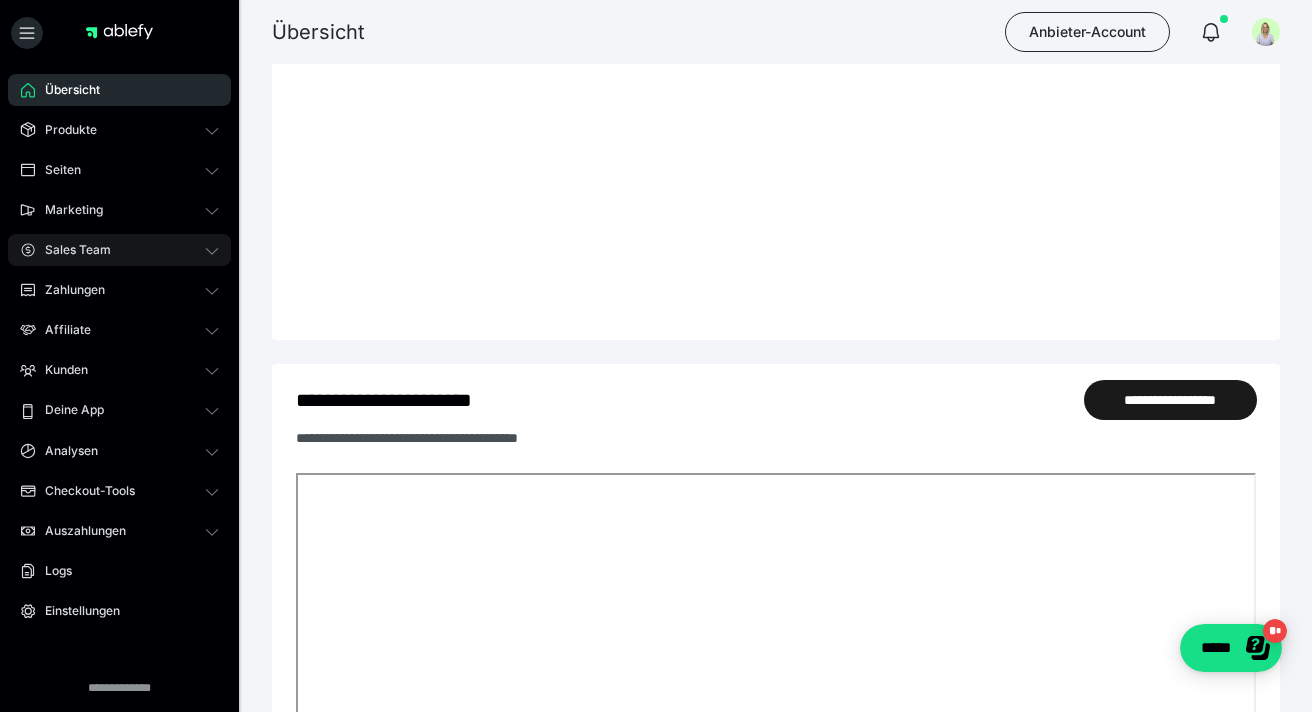 click on "Sales Team" at bounding box center [71, 250] 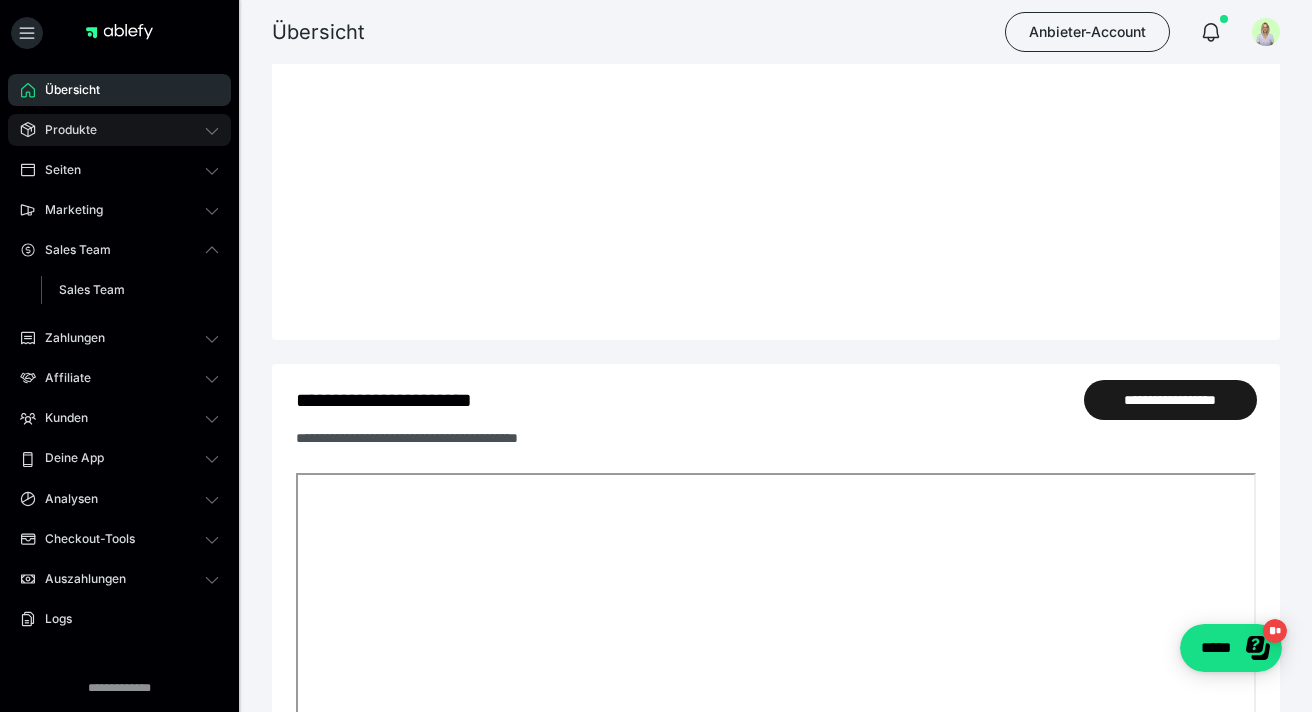 click on "Produkte" at bounding box center (64, 130) 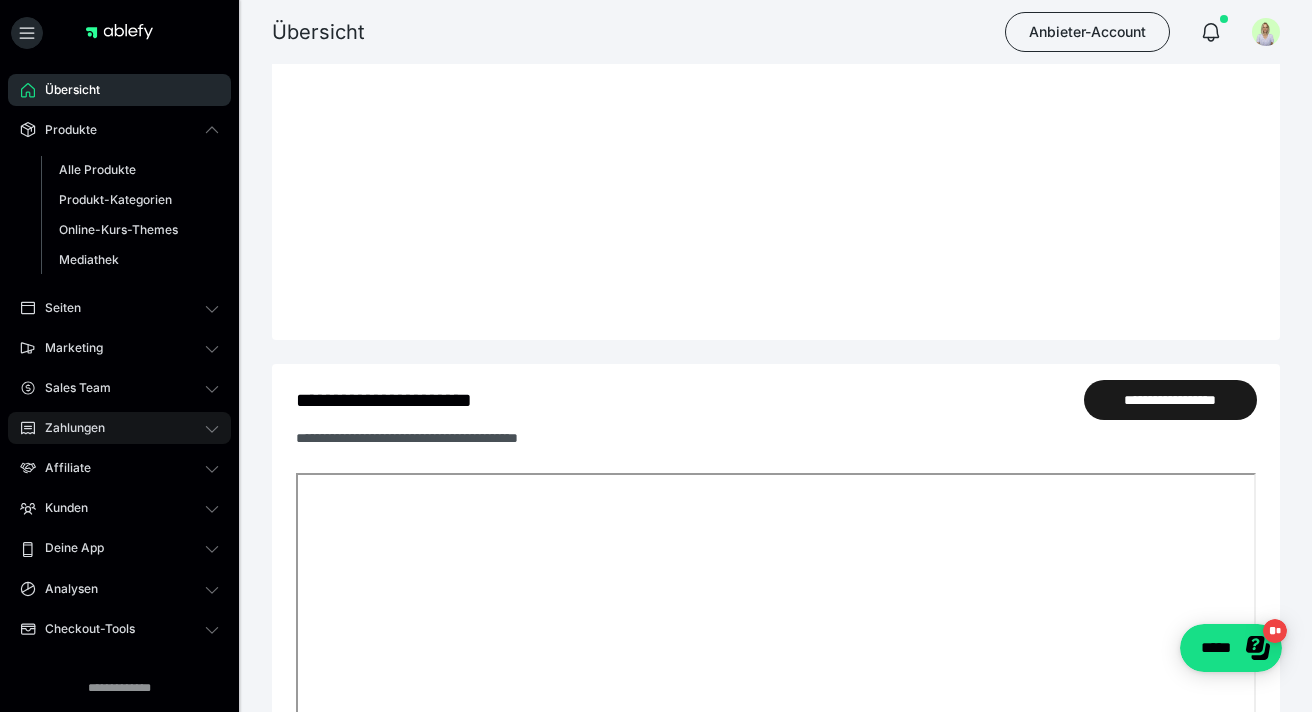 click on "Zahlungen" at bounding box center [68, 428] 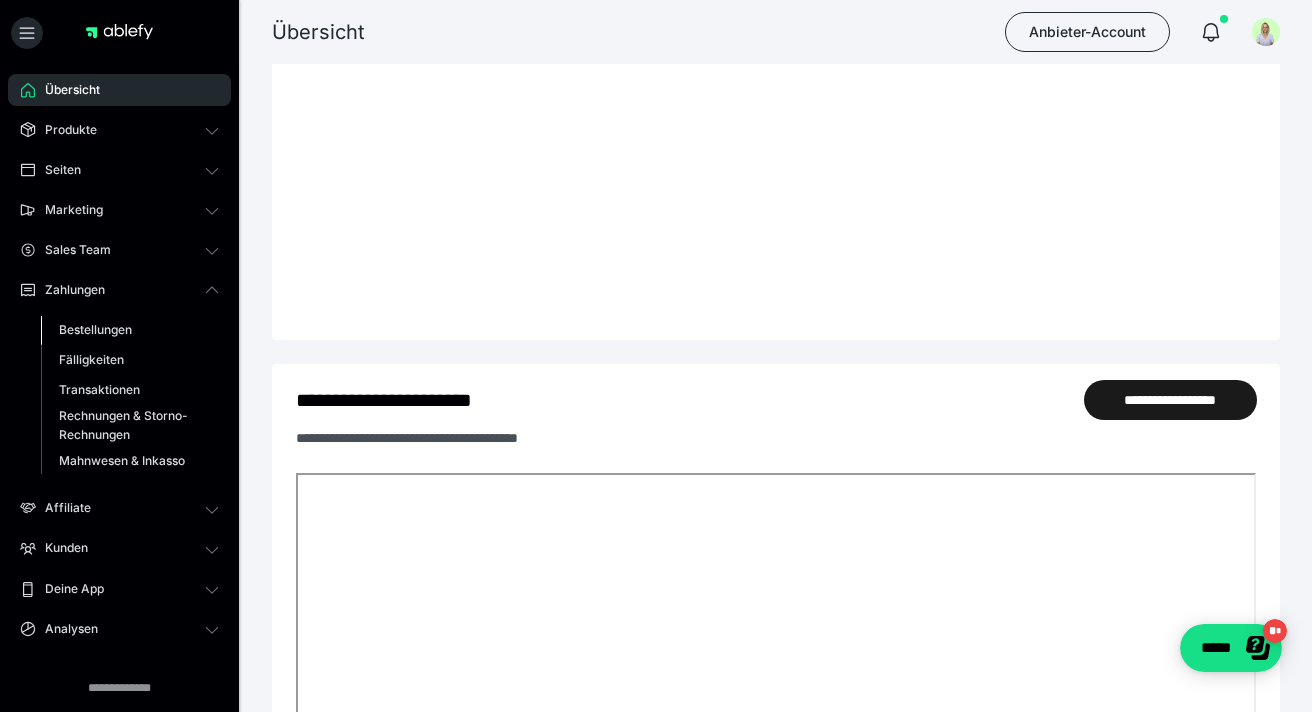 click on "Bestellungen" at bounding box center [95, 329] 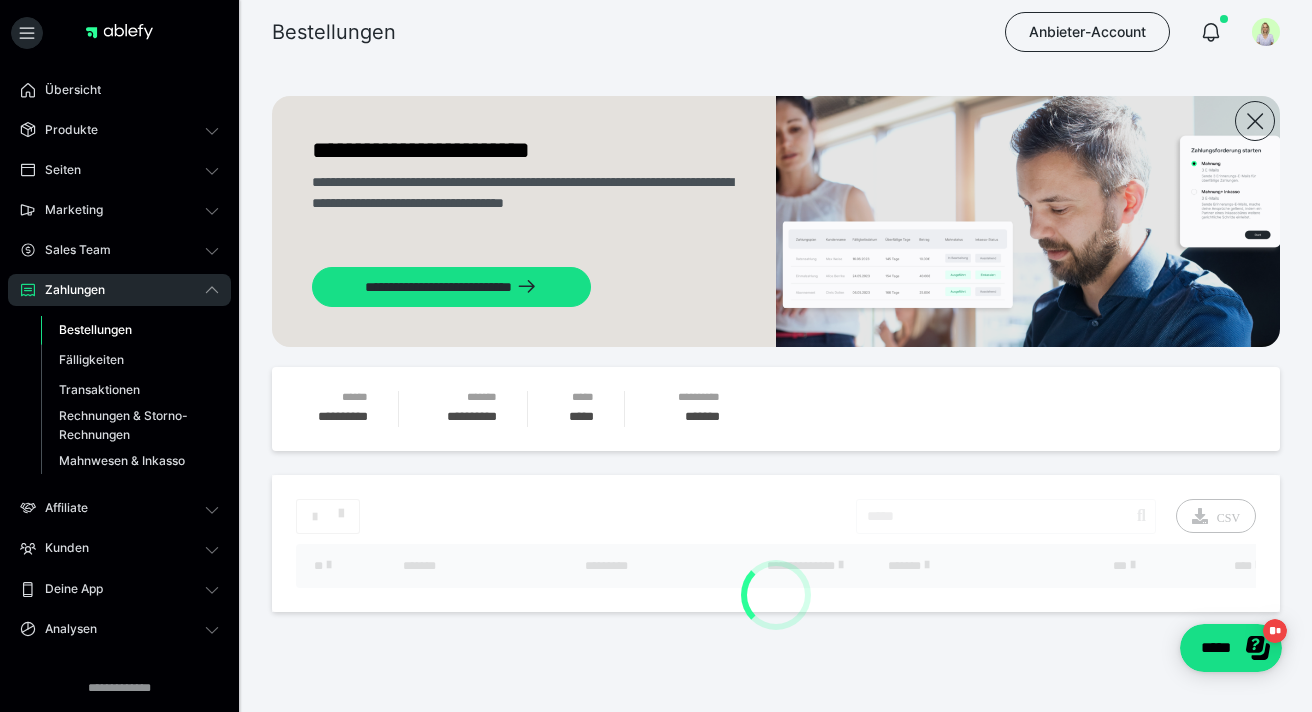 scroll, scrollTop: 0, scrollLeft: 0, axis: both 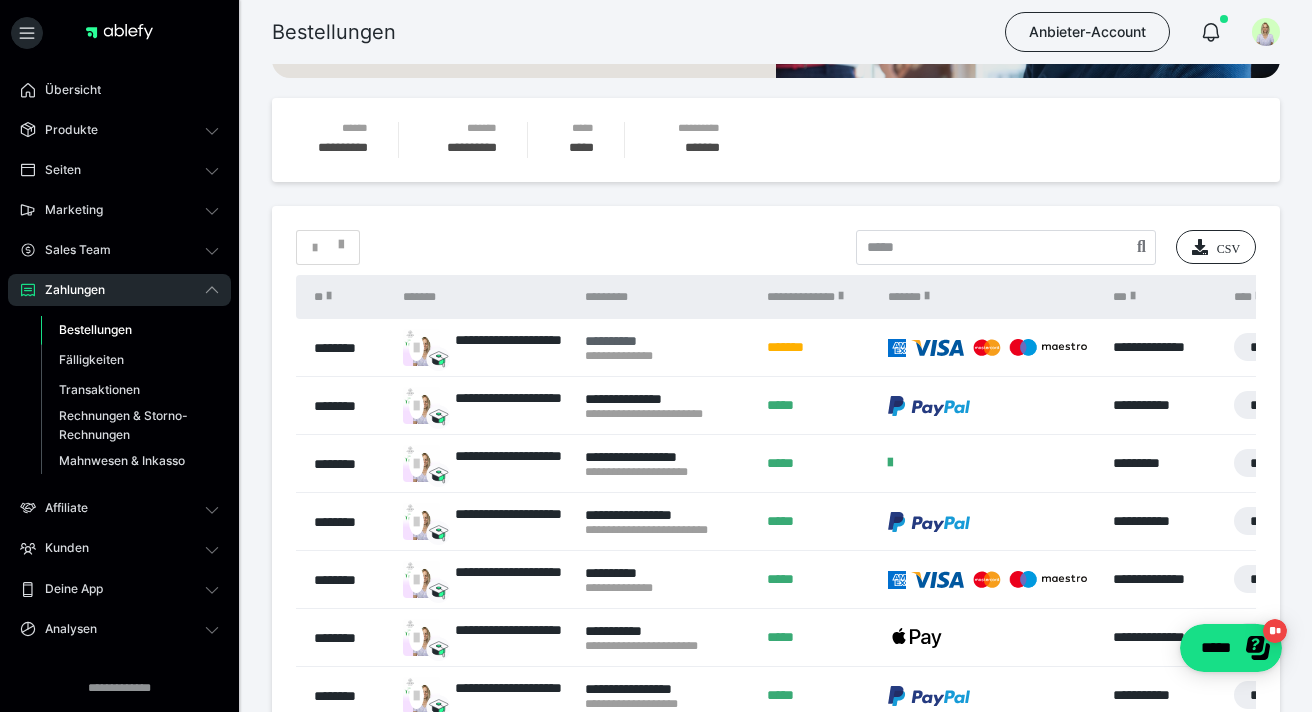 click on "**********" at bounding box center [666, 341] 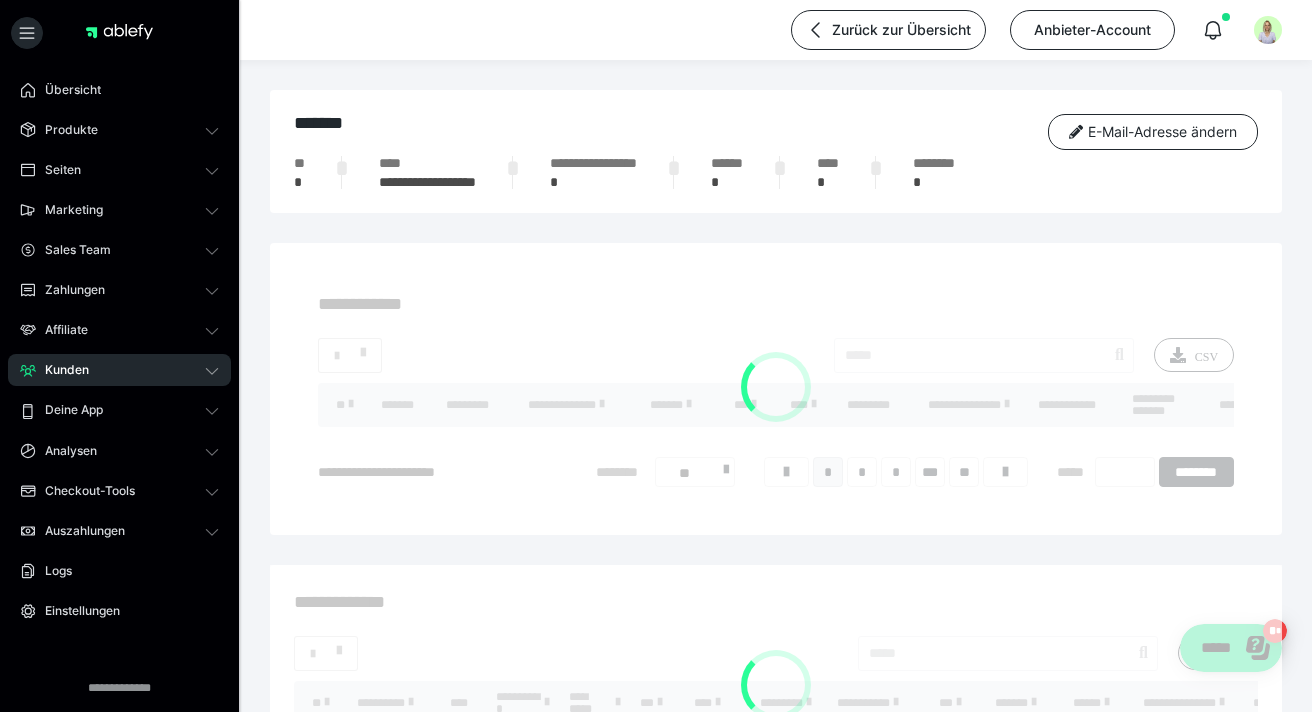 scroll, scrollTop: 0, scrollLeft: 0, axis: both 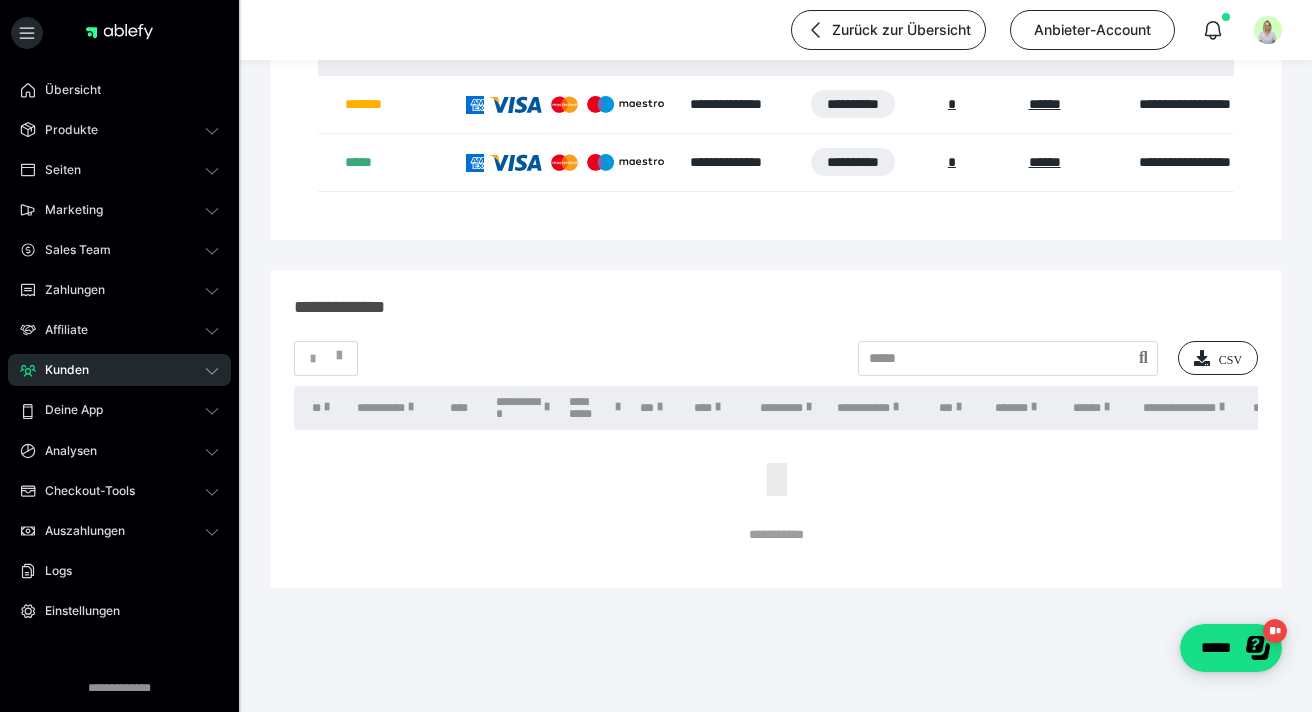 click on "**********" at bounding box center [1188, 408] 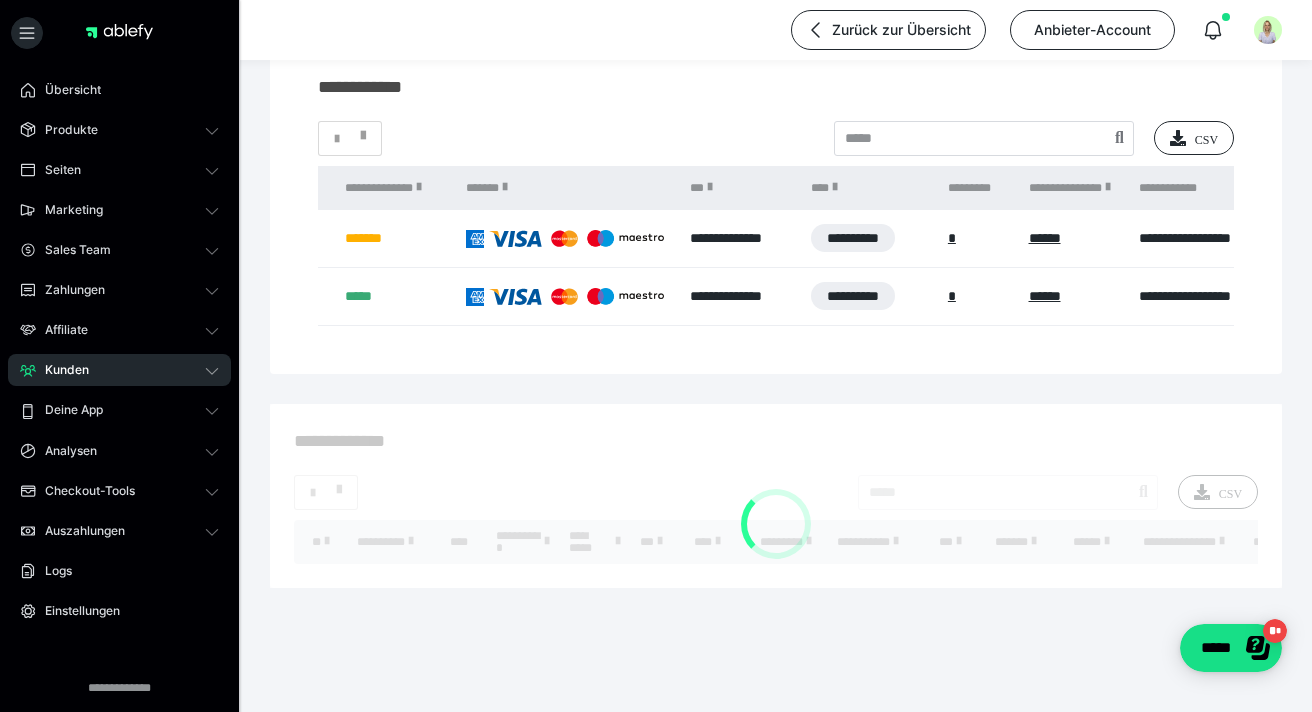 scroll, scrollTop: 456, scrollLeft: 0, axis: vertical 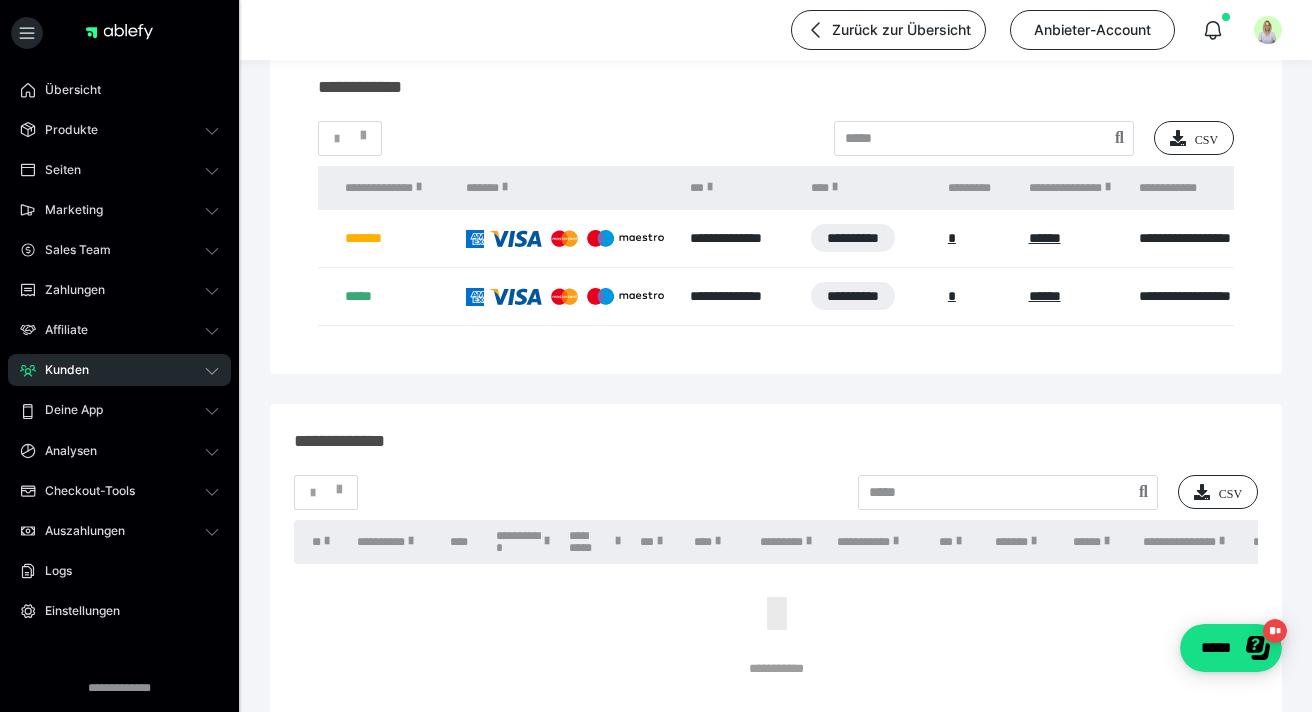 click at bounding box center (1222, 541) 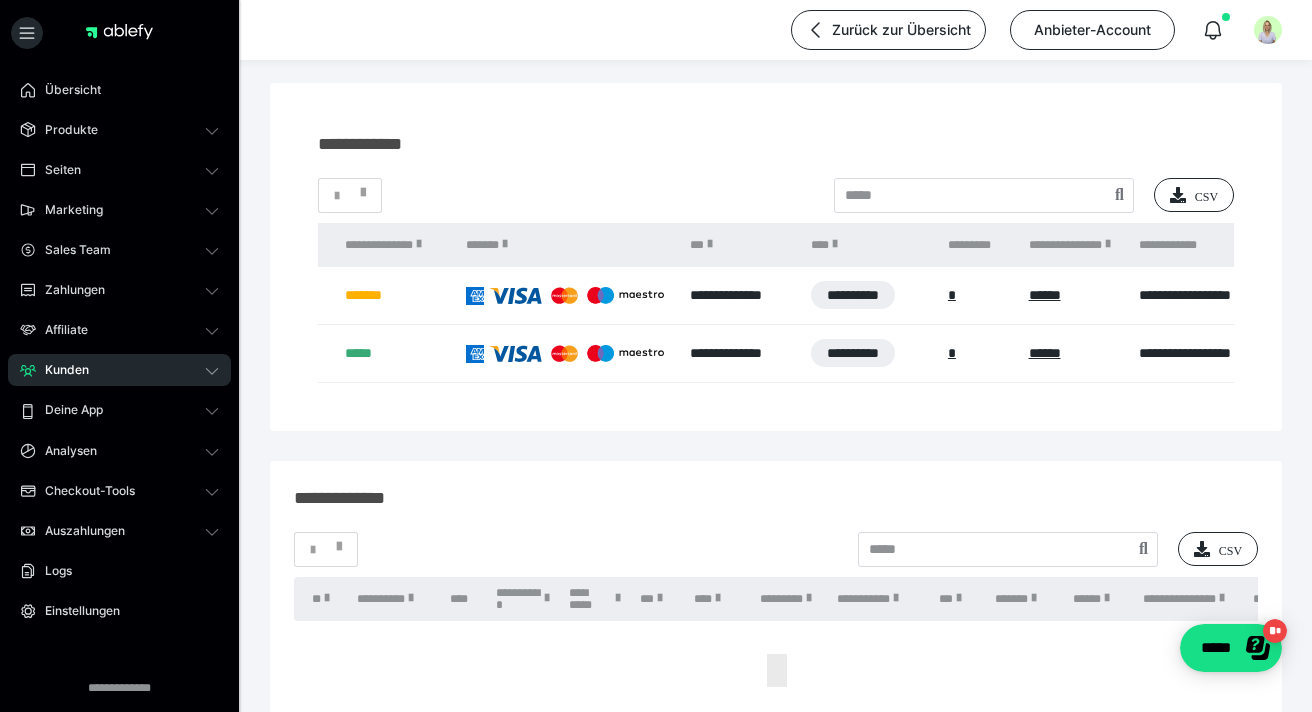 scroll, scrollTop: 397, scrollLeft: 0, axis: vertical 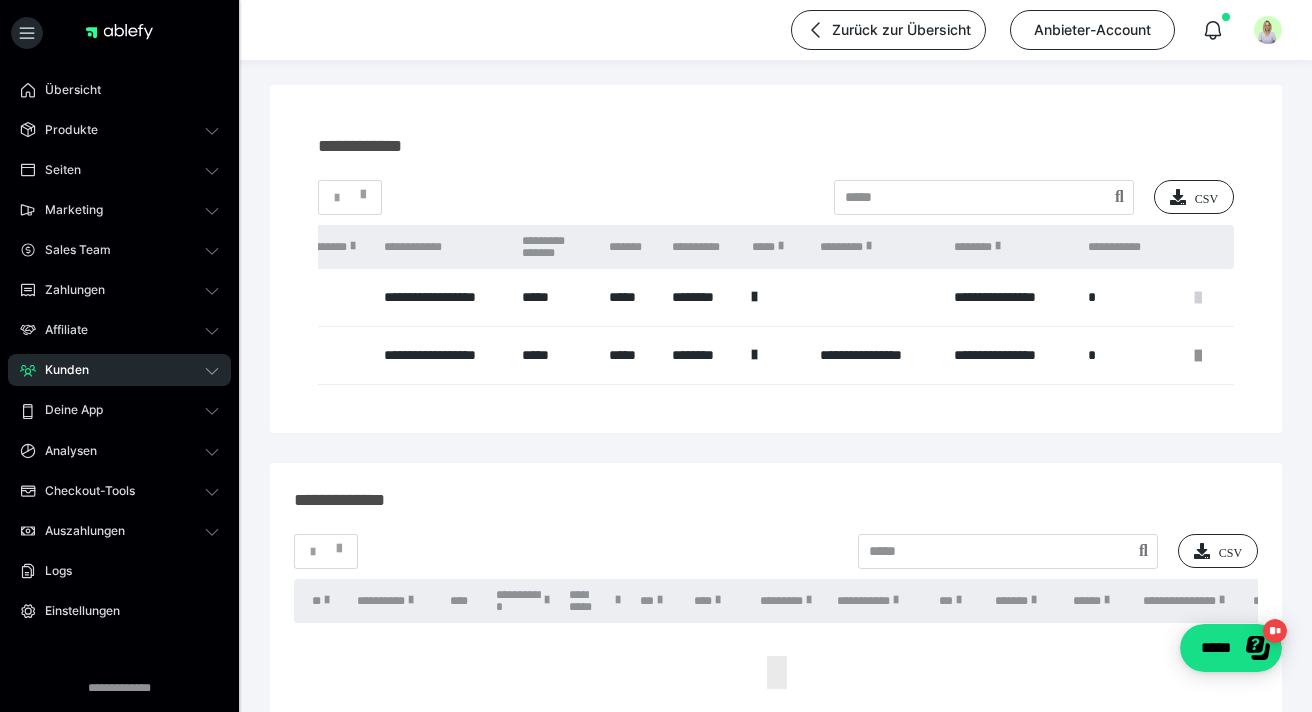 click at bounding box center (1198, 298) 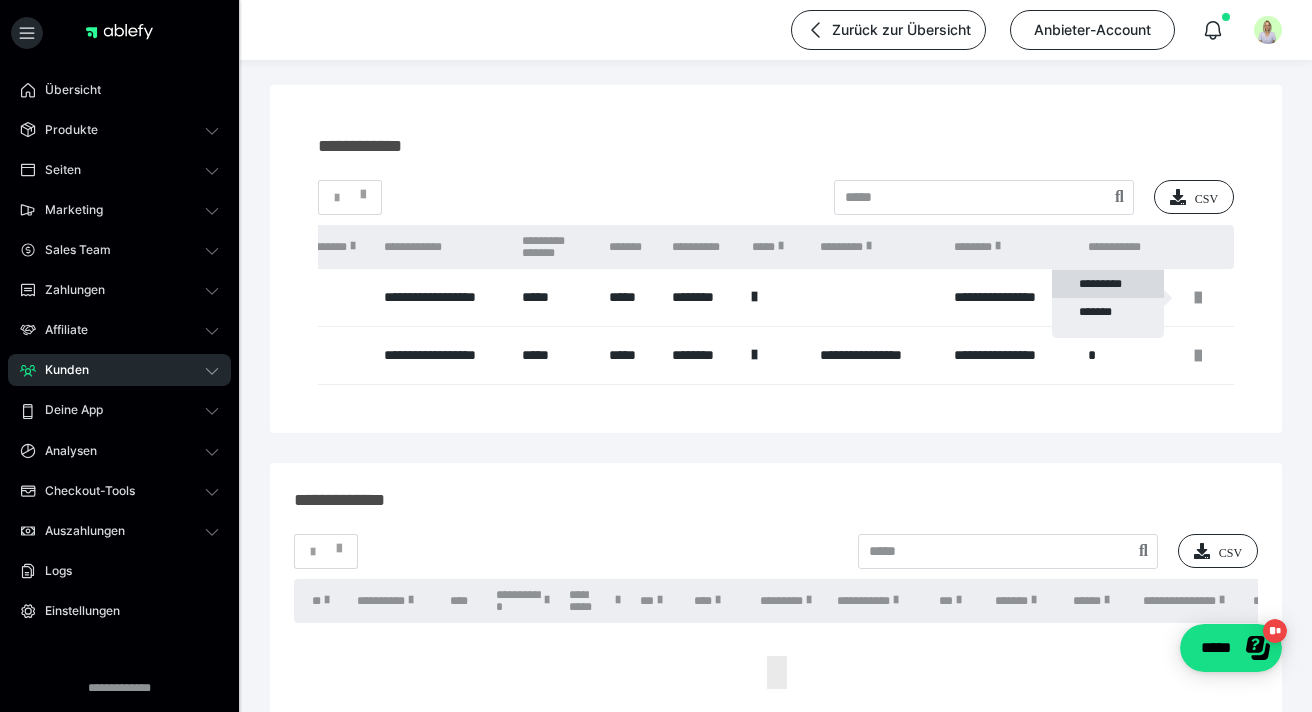 click on "*********" at bounding box center [1108, 284] 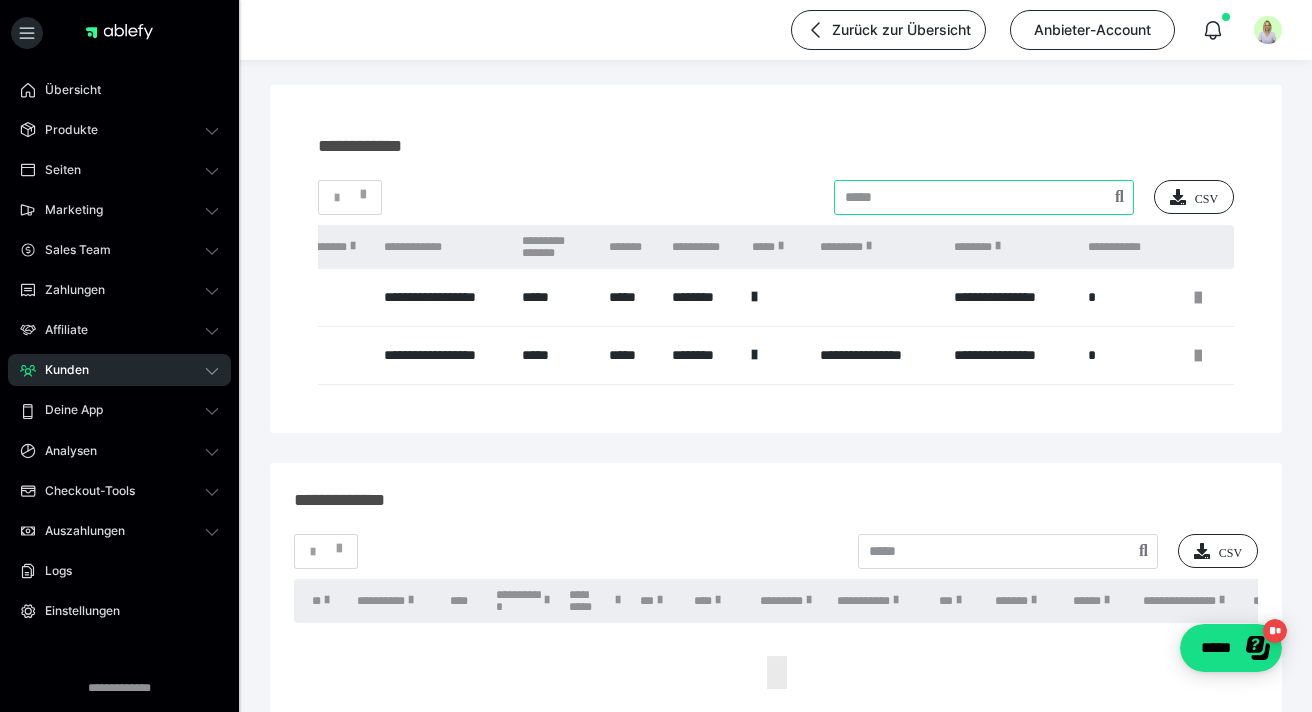 click at bounding box center [984, 197] 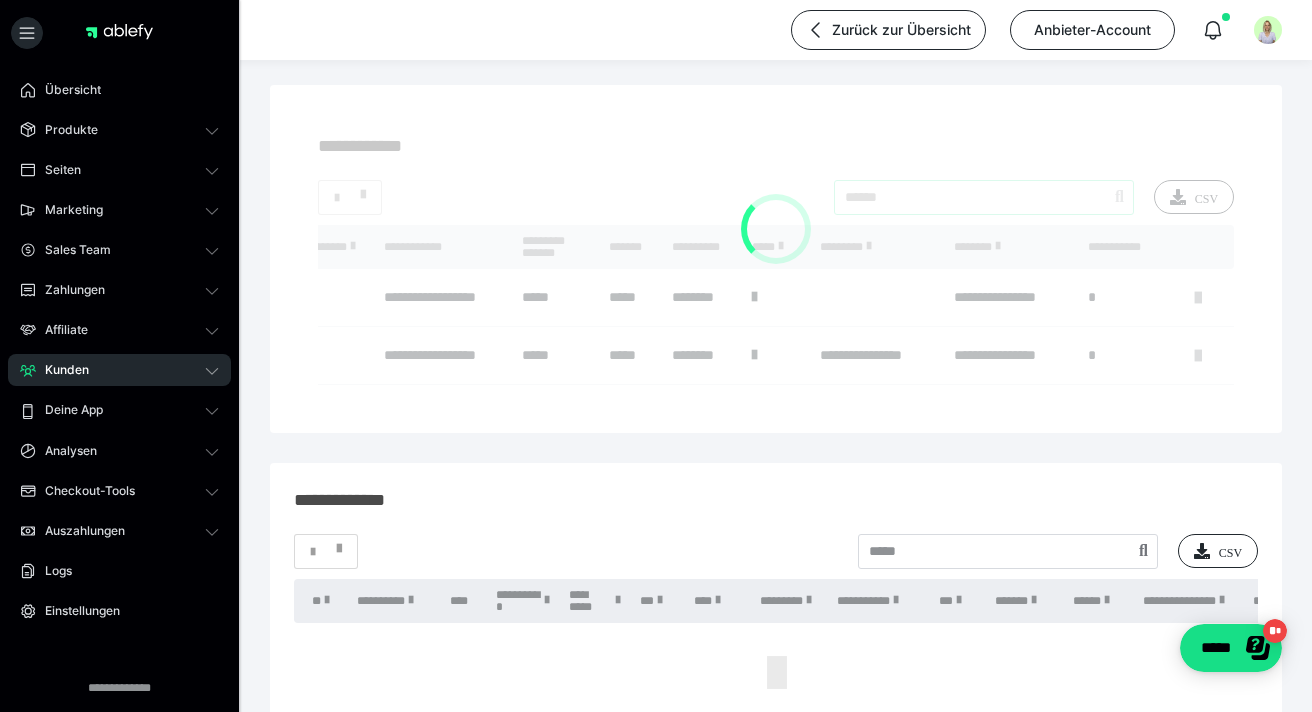 type on "******" 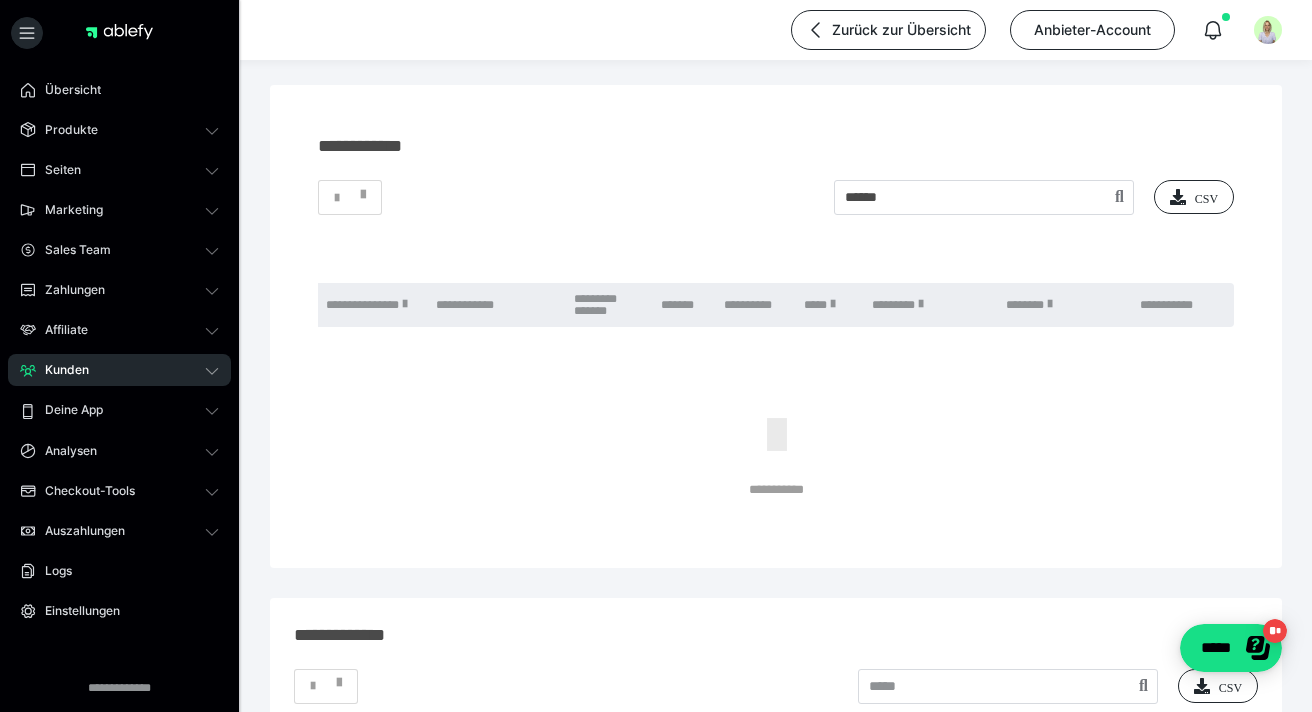 scroll, scrollTop: 0, scrollLeft: 441, axis: horizontal 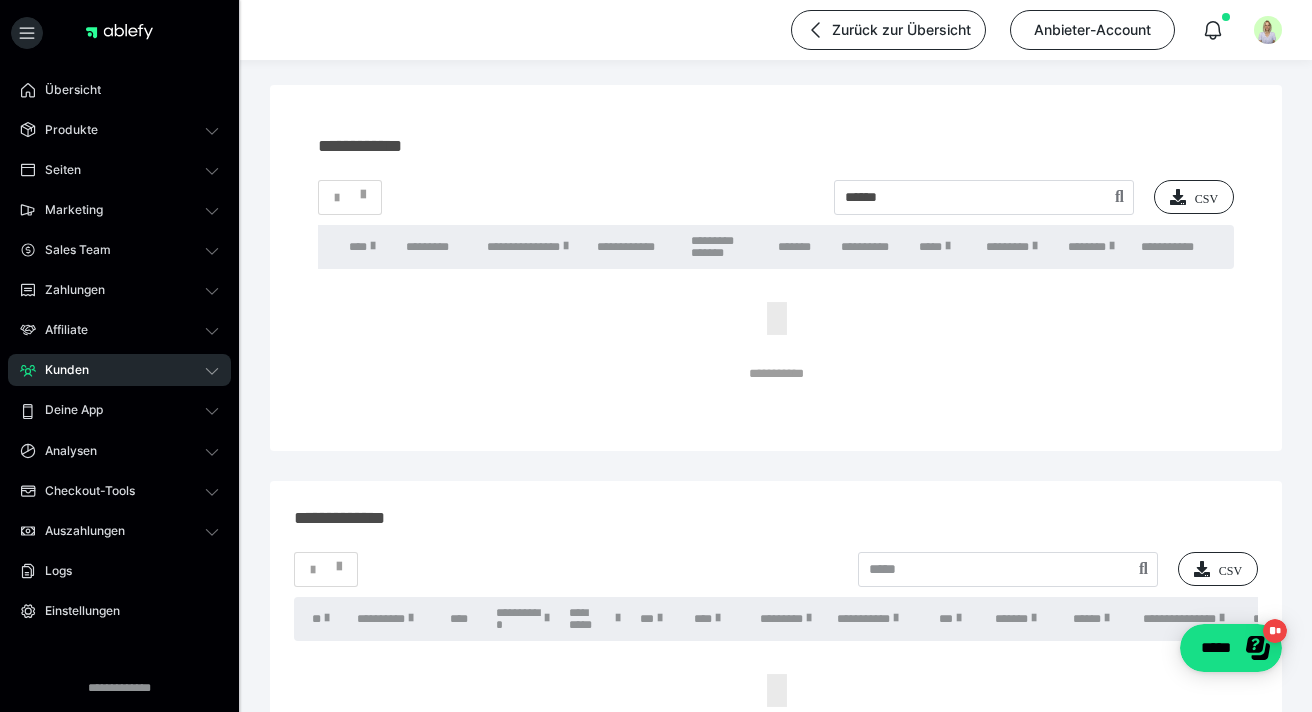 click on "Kunden" at bounding box center (119, 370) 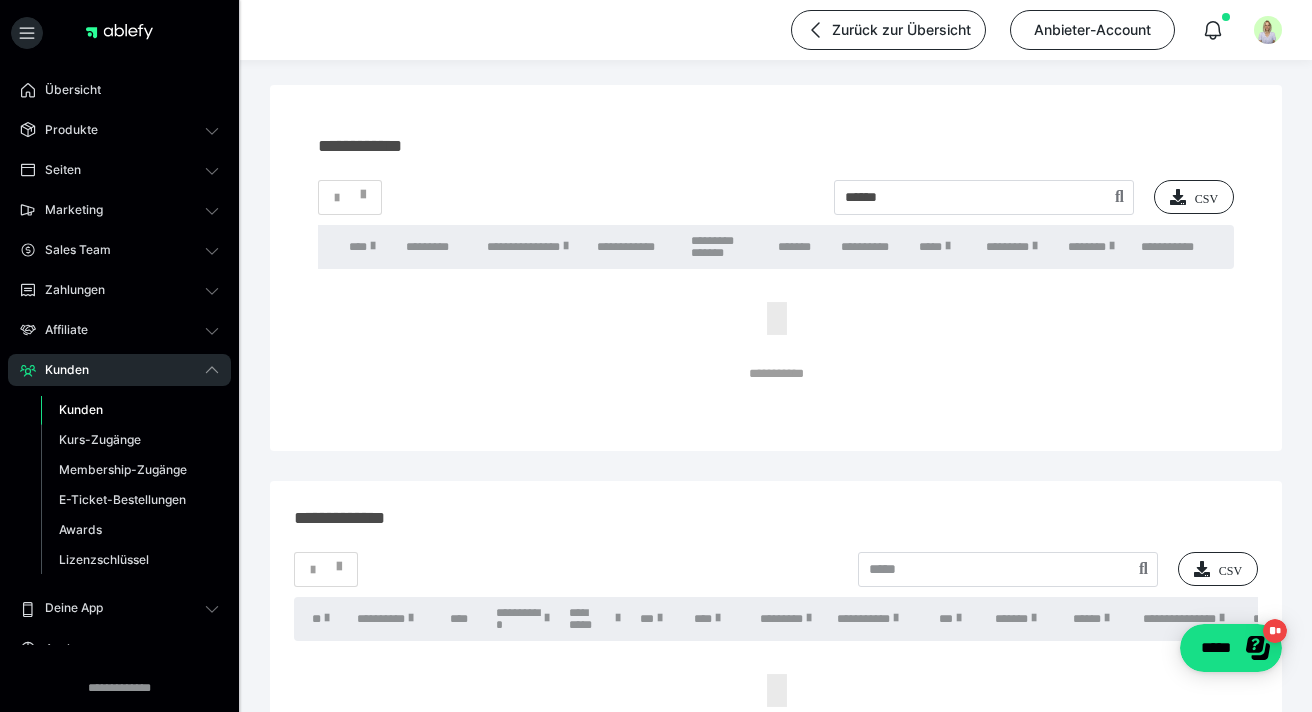 click on "Kunden" at bounding box center (81, 409) 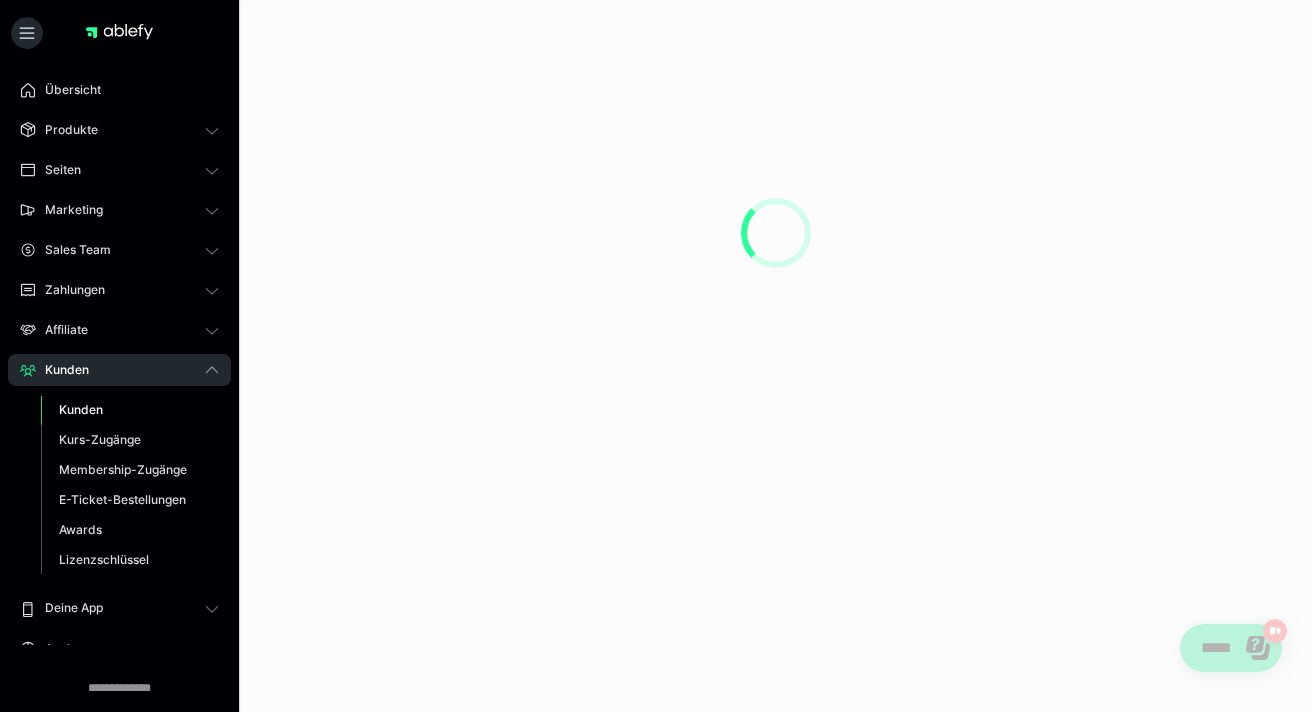 scroll, scrollTop: 0, scrollLeft: 0, axis: both 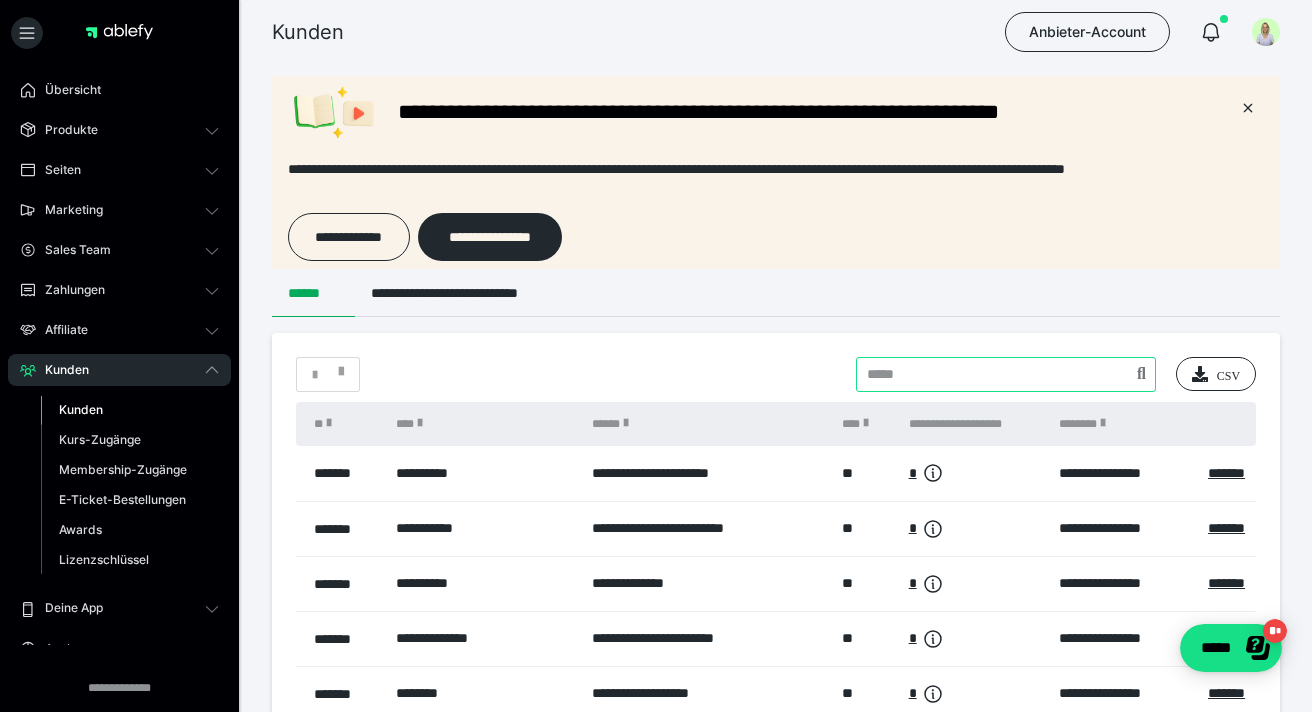 click at bounding box center (1006, 374) 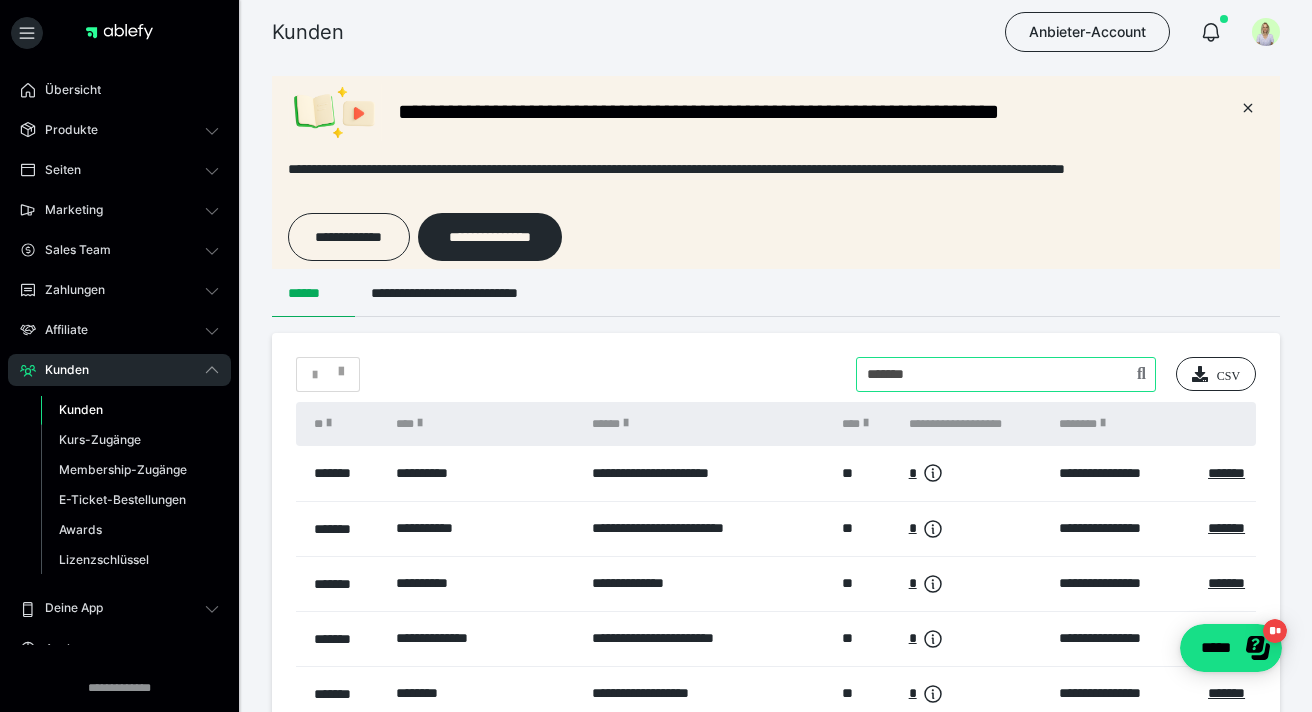 click at bounding box center [1006, 374] 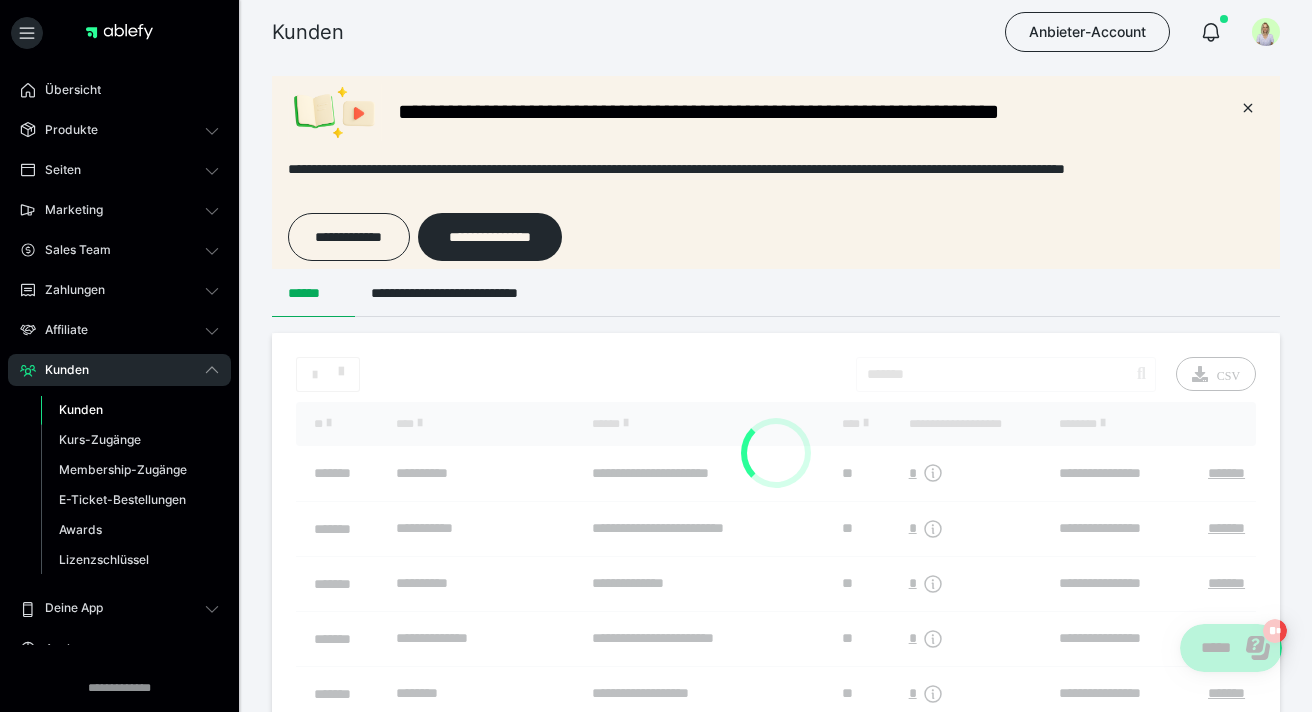 click on "**********" at bounding box center (776, 707) 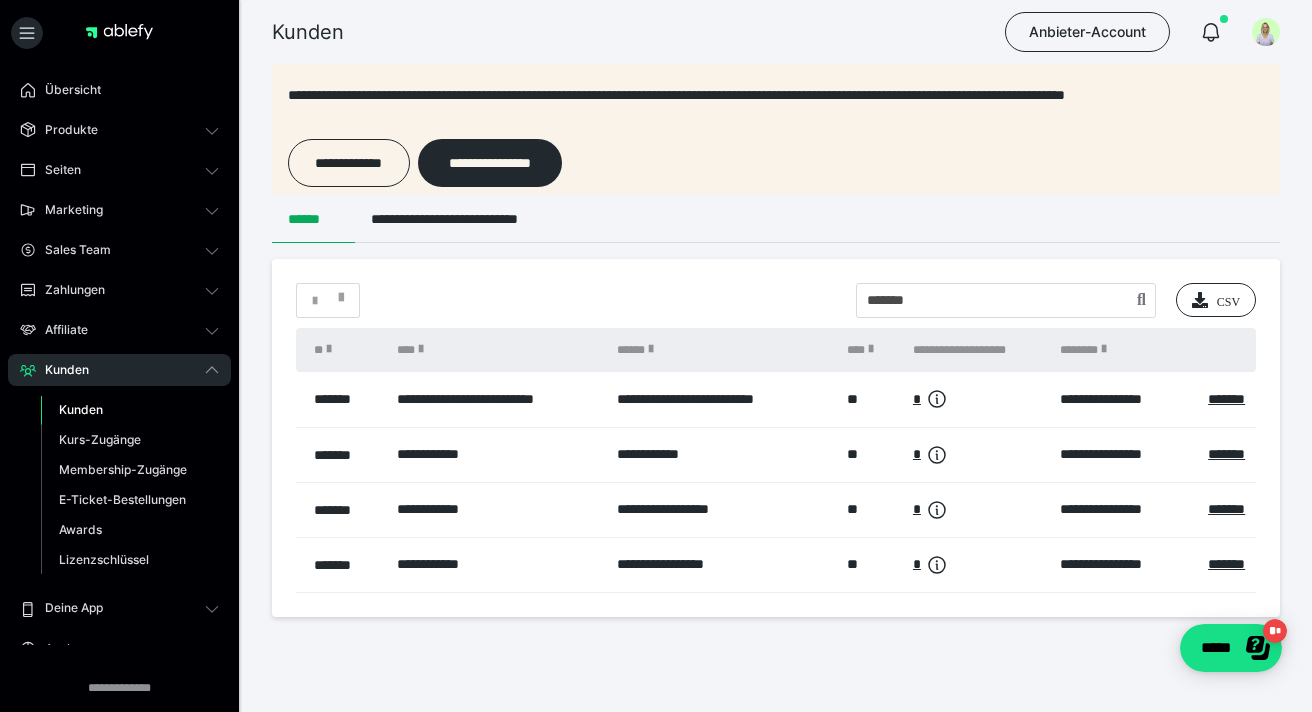 scroll, scrollTop: 67, scrollLeft: 0, axis: vertical 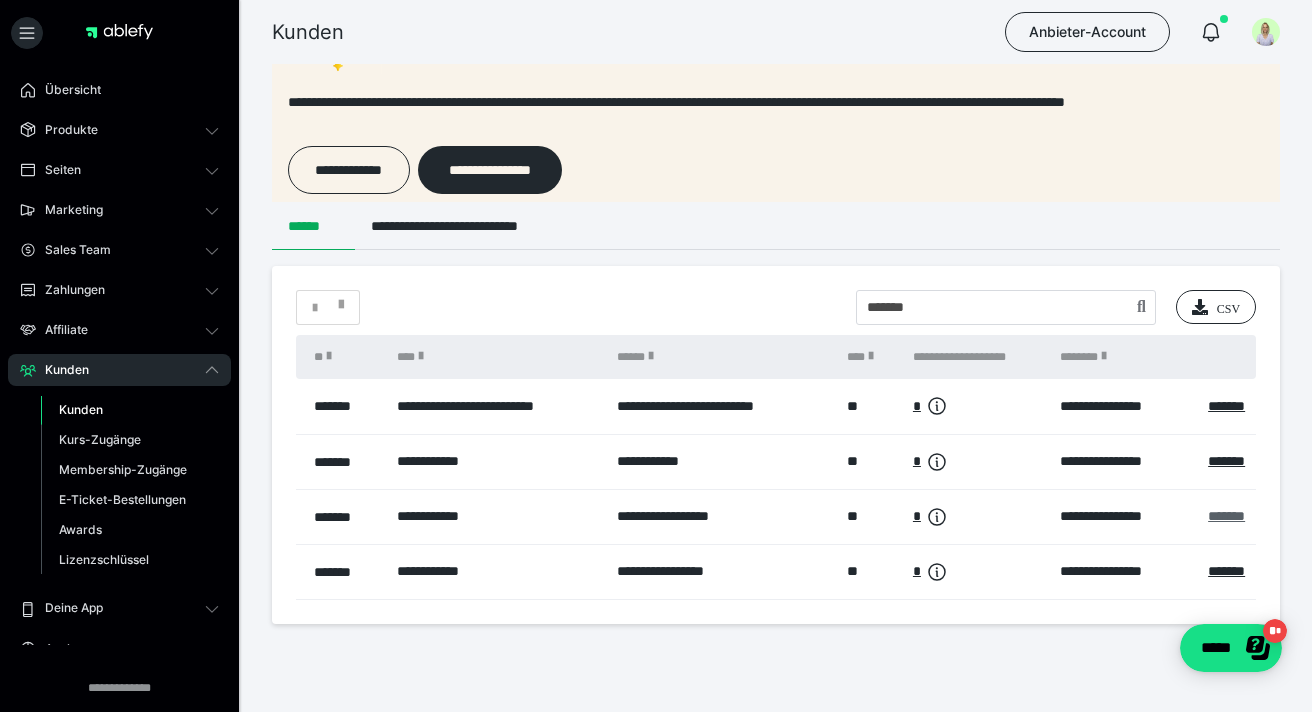 click on "*******" at bounding box center (1226, 516) 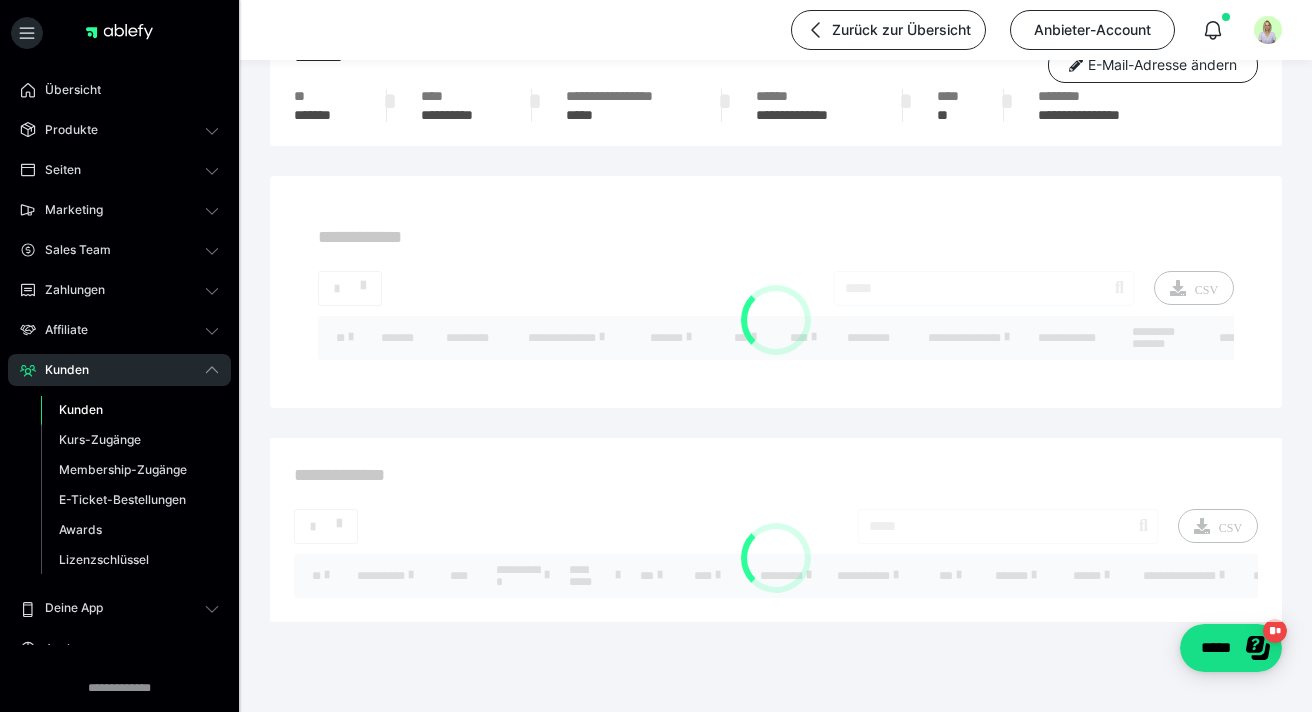 scroll, scrollTop: 0, scrollLeft: 0, axis: both 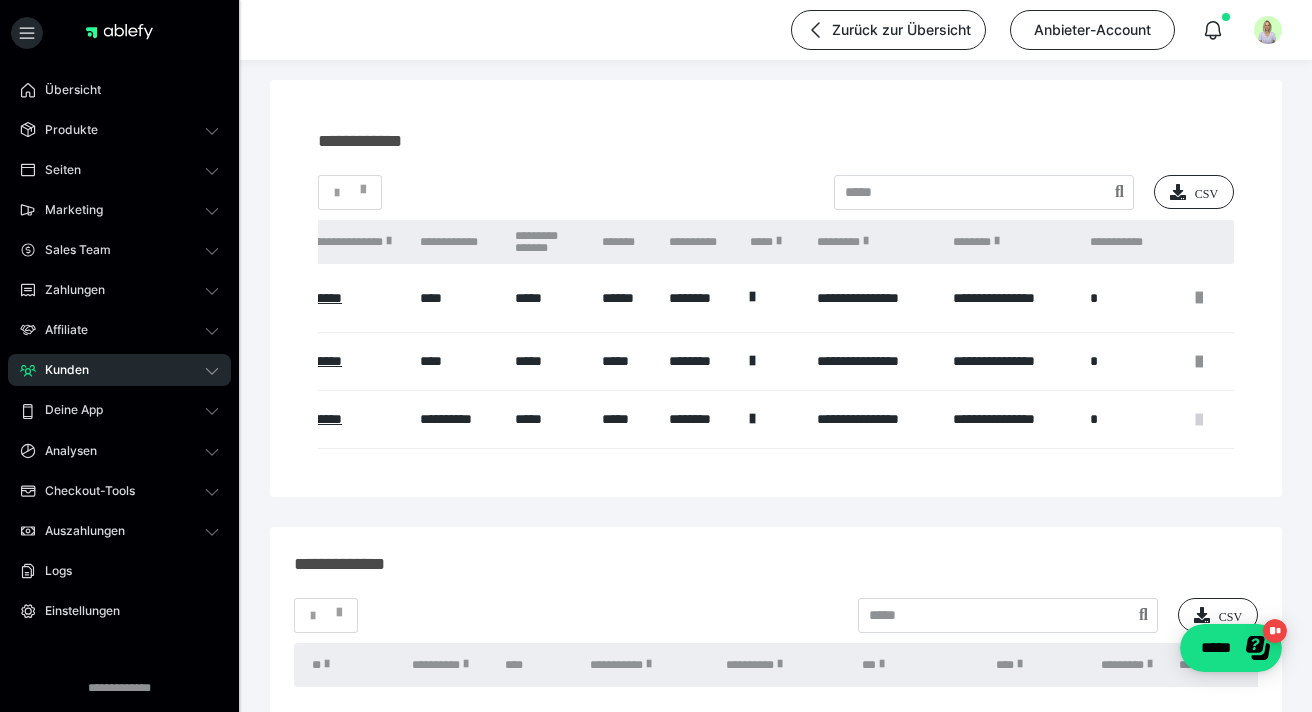 click at bounding box center (1199, 420) 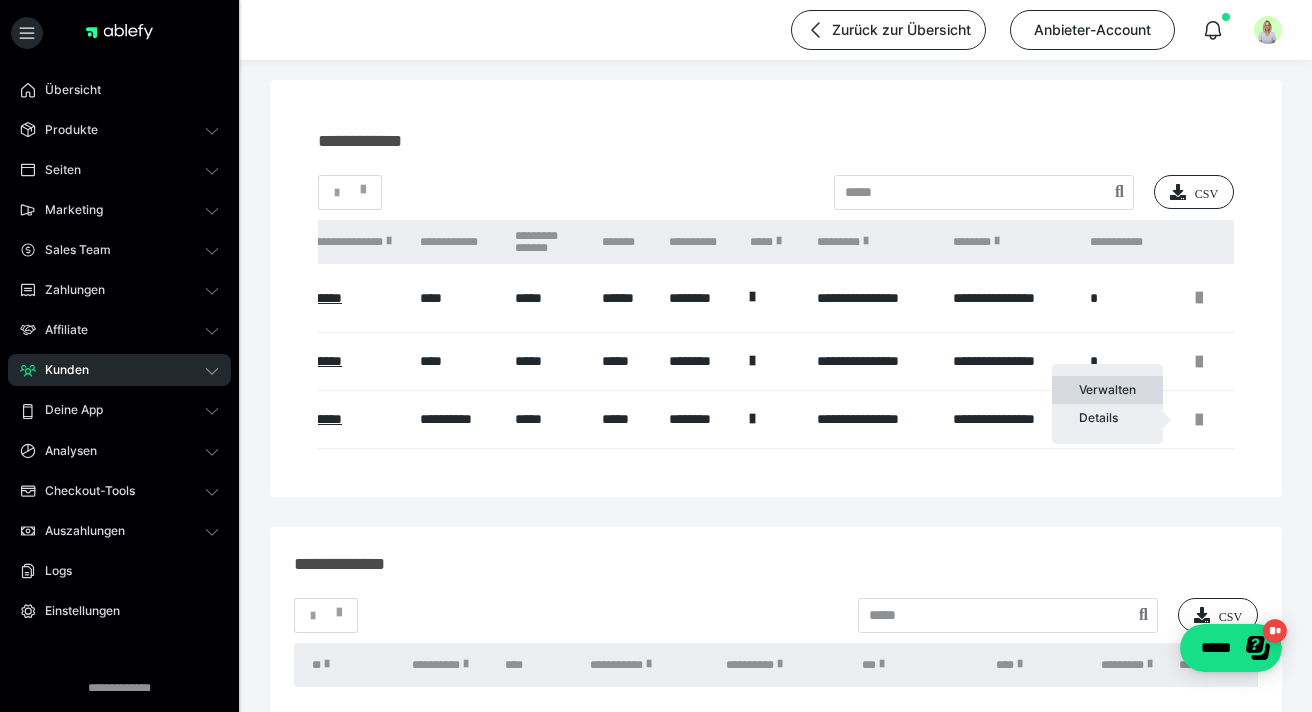 click on "Verwalten" at bounding box center [1107, 390] 